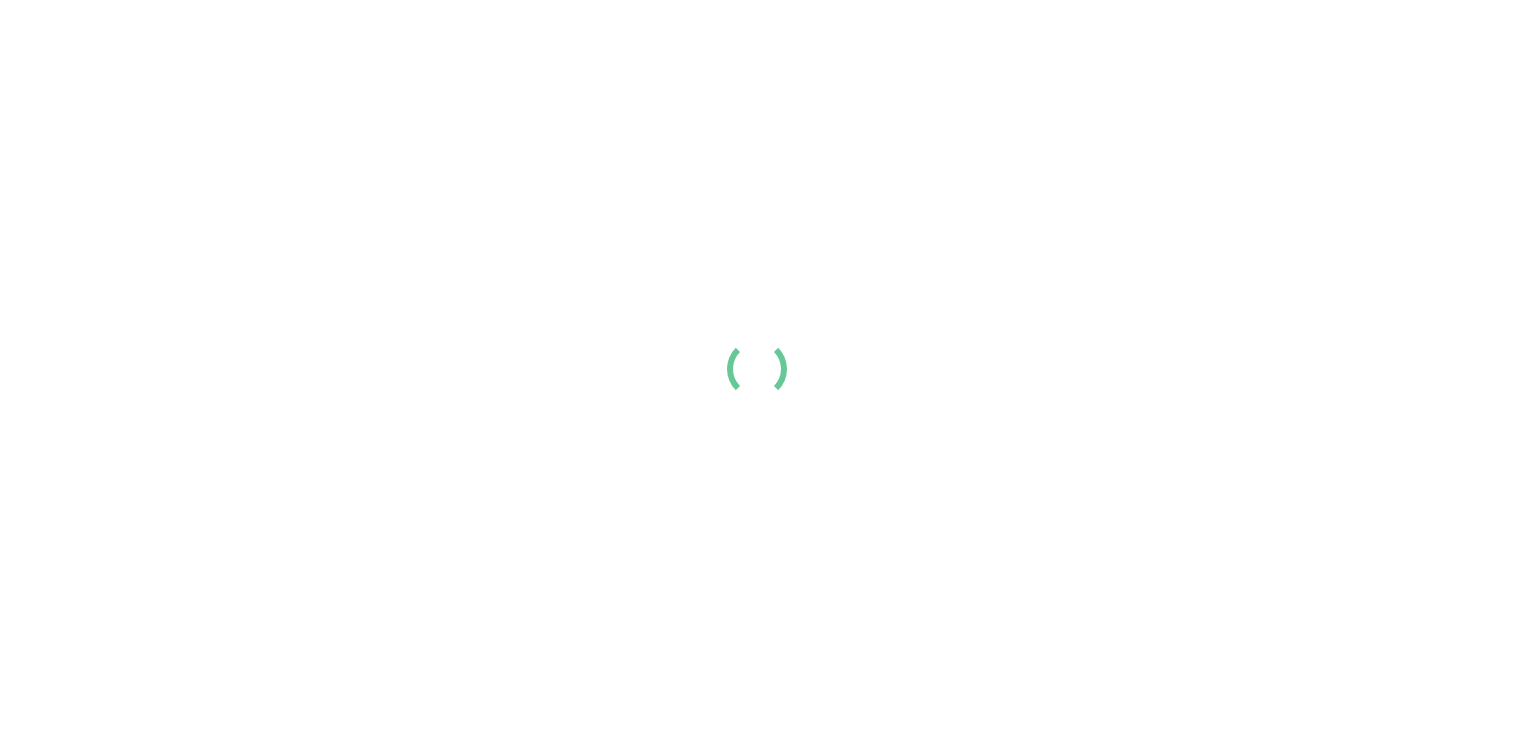 scroll, scrollTop: 0, scrollLeft: 0, axis: both 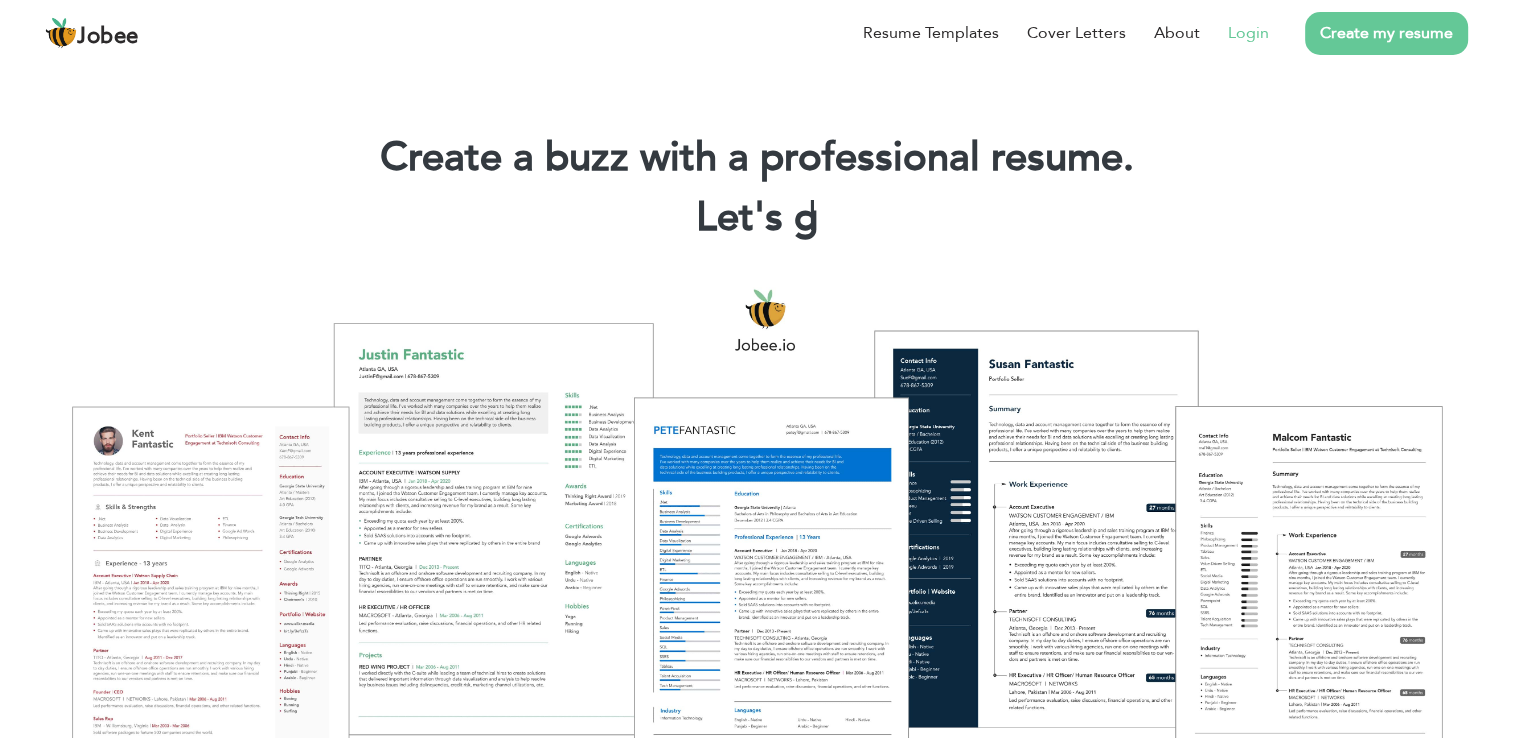 click on "Login" at bounding box center [1248, 33] 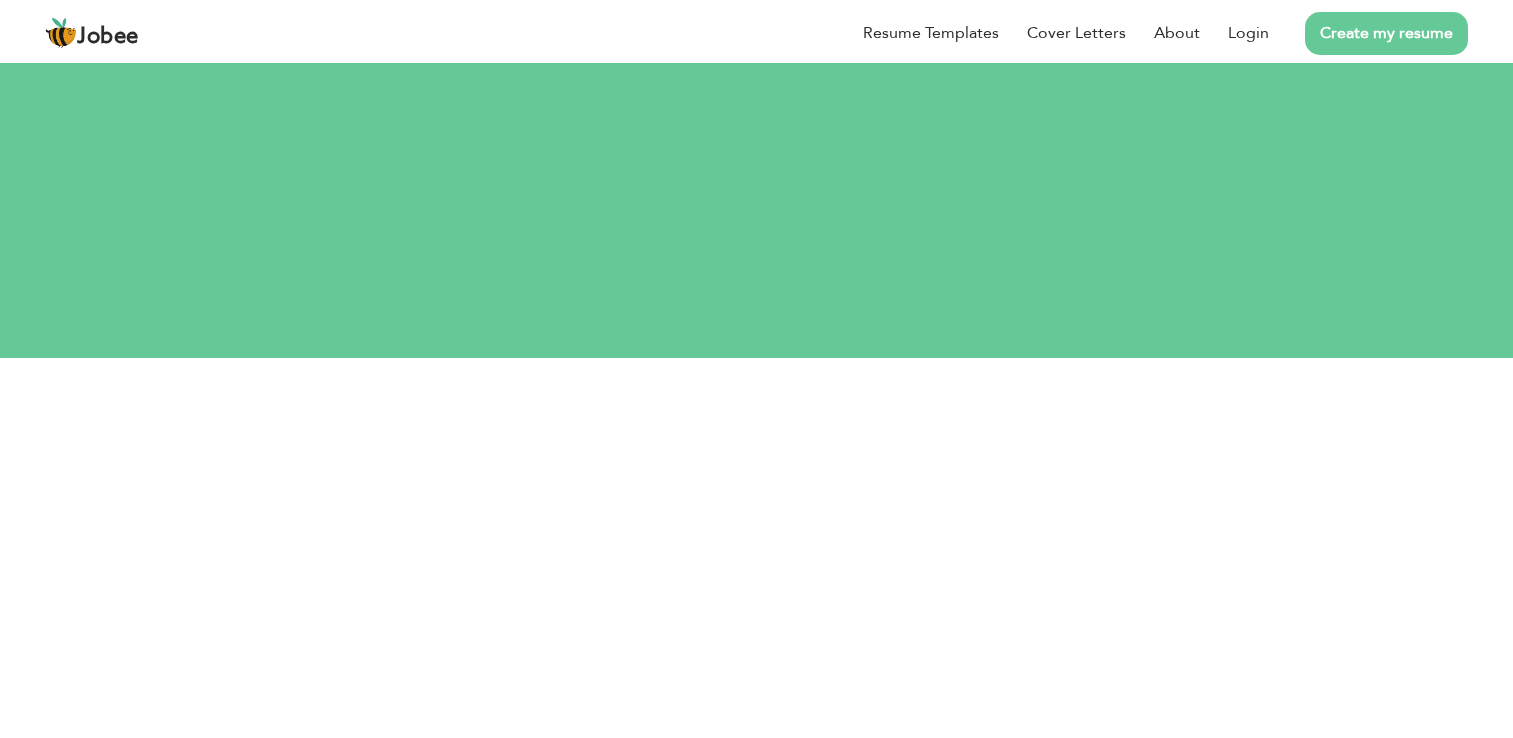 scroll, scrollTop: 0, scrollLeft: 0, axis: both 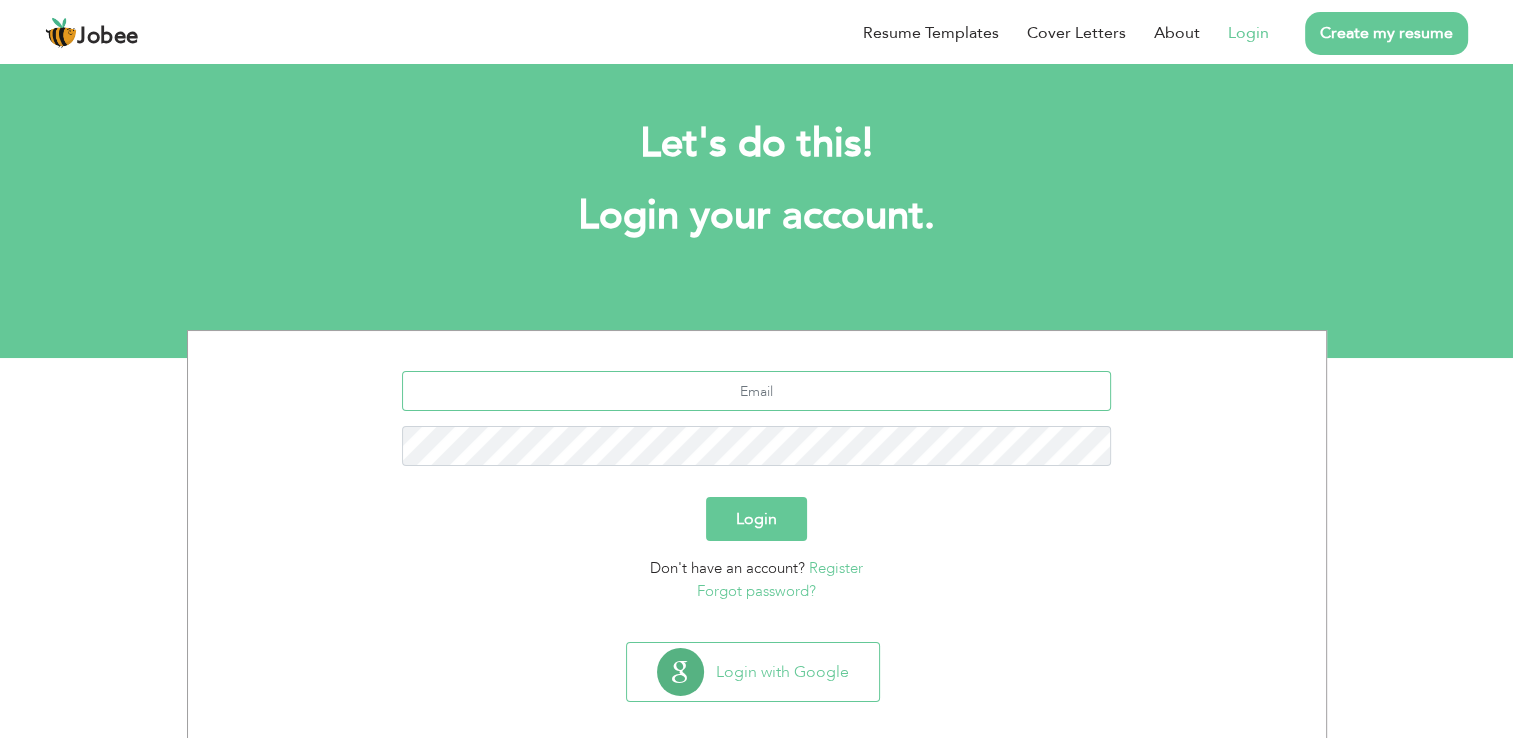 click at bounding box center (756, 391) 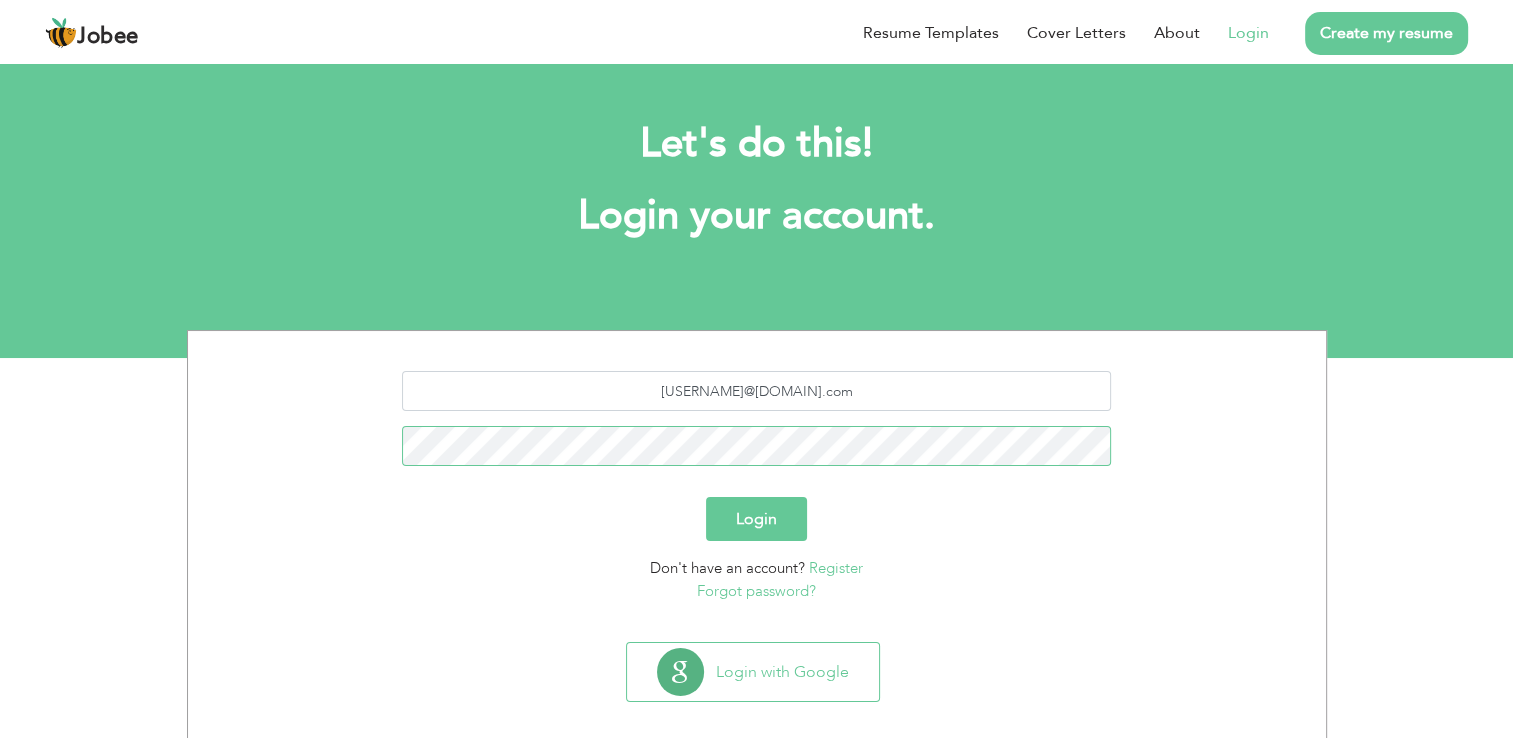 click on "Login" at bounding box center [756, 519] 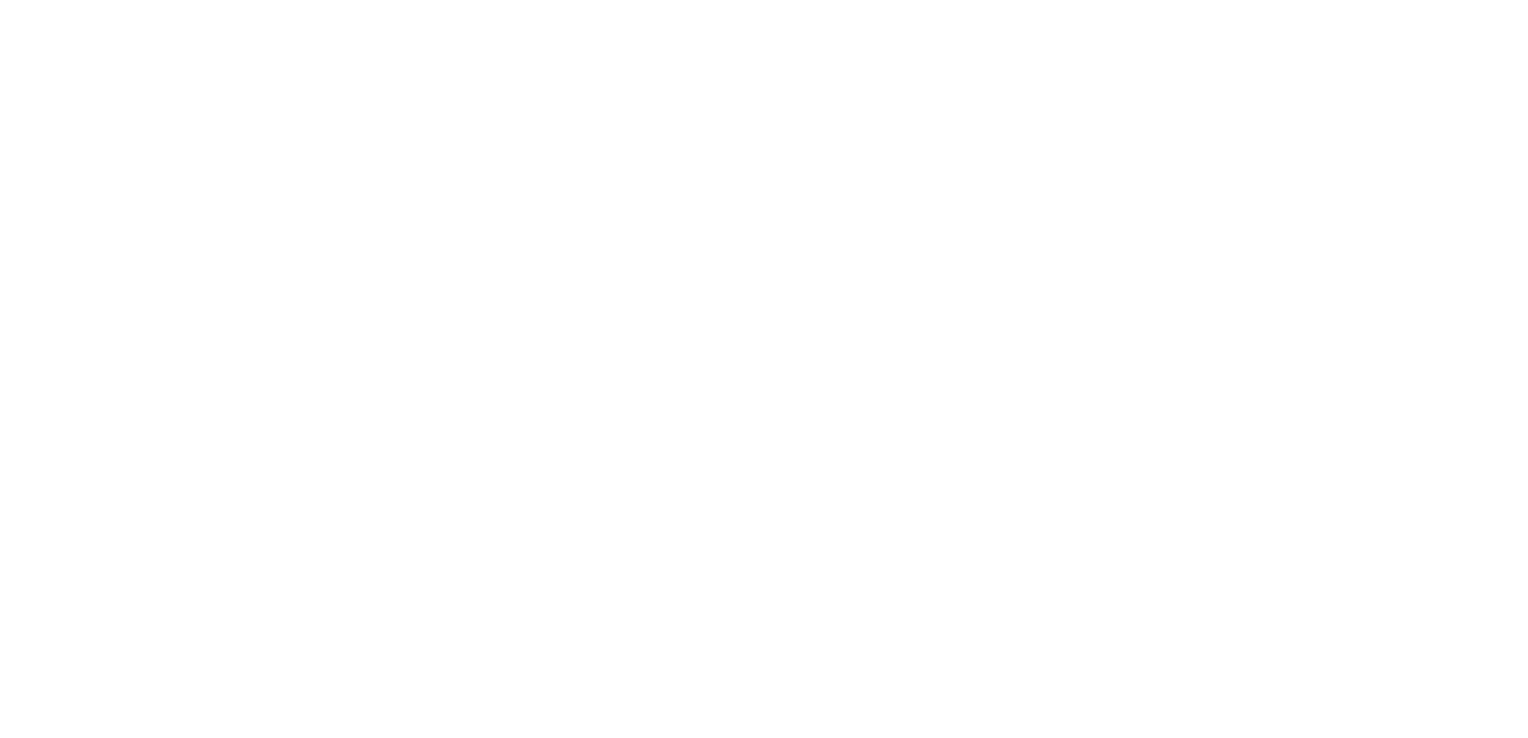 scroll, scrollTop: 0, scrollLeft: 0, axis: both 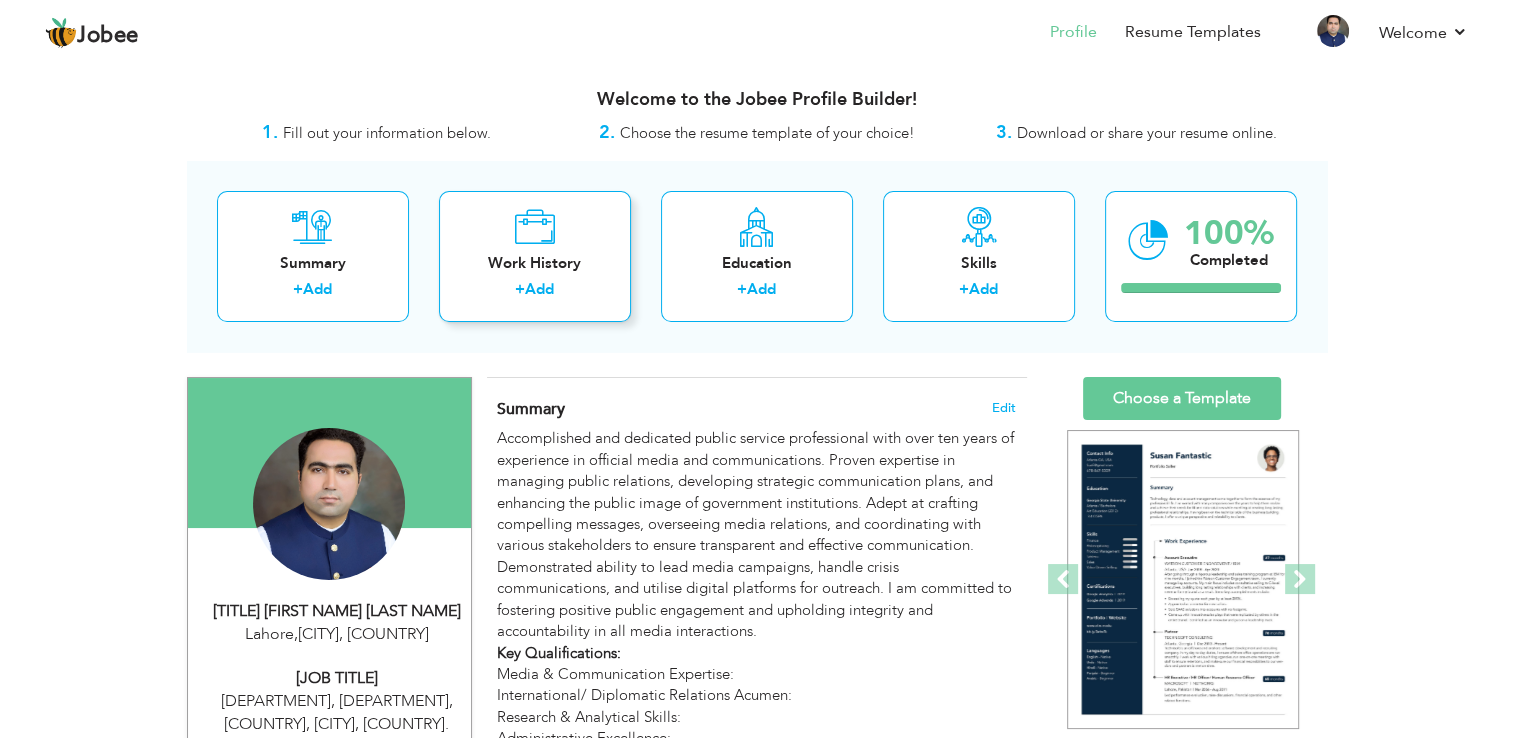 click on "Work History" at bounding box center [535, 263] 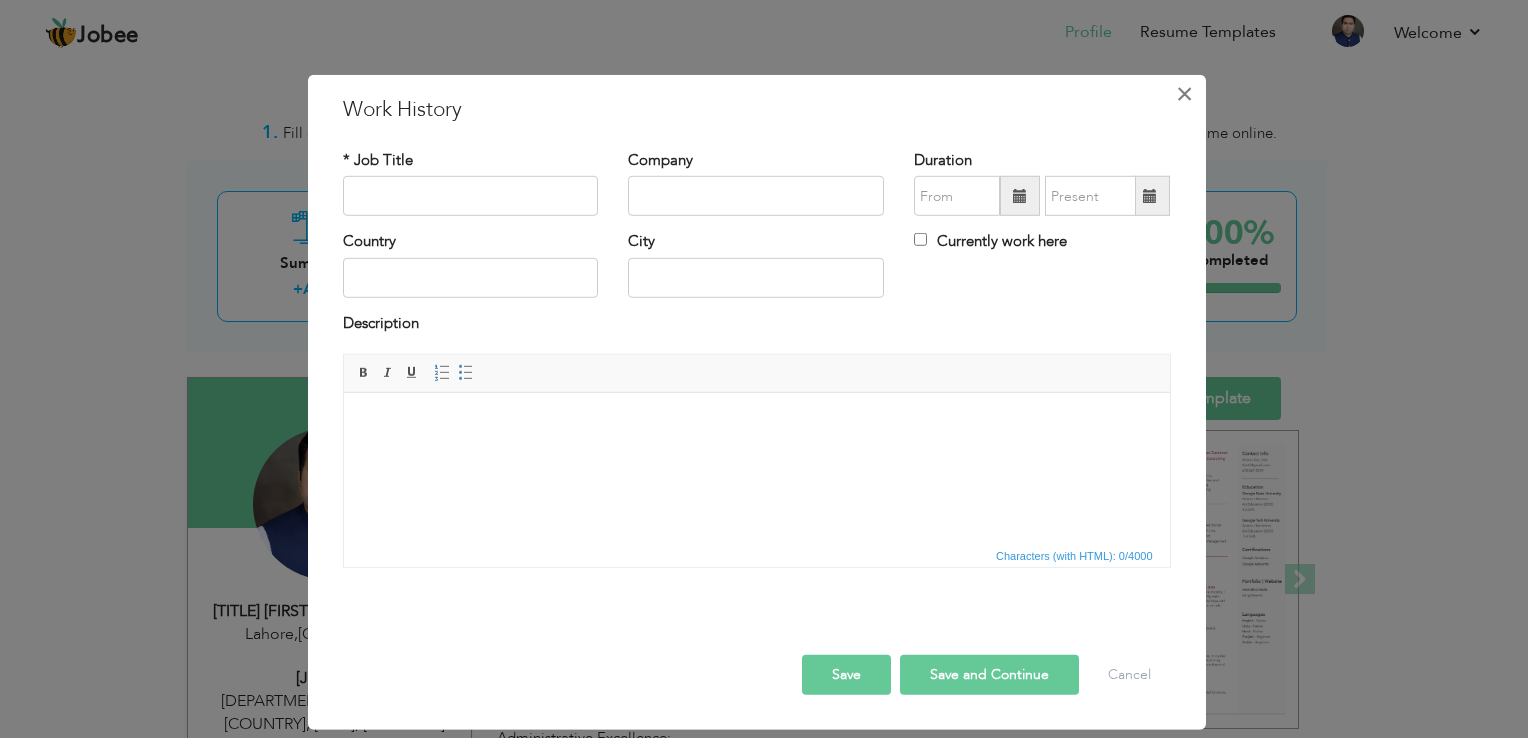 click on "×" at bounding box center [1184, 94] 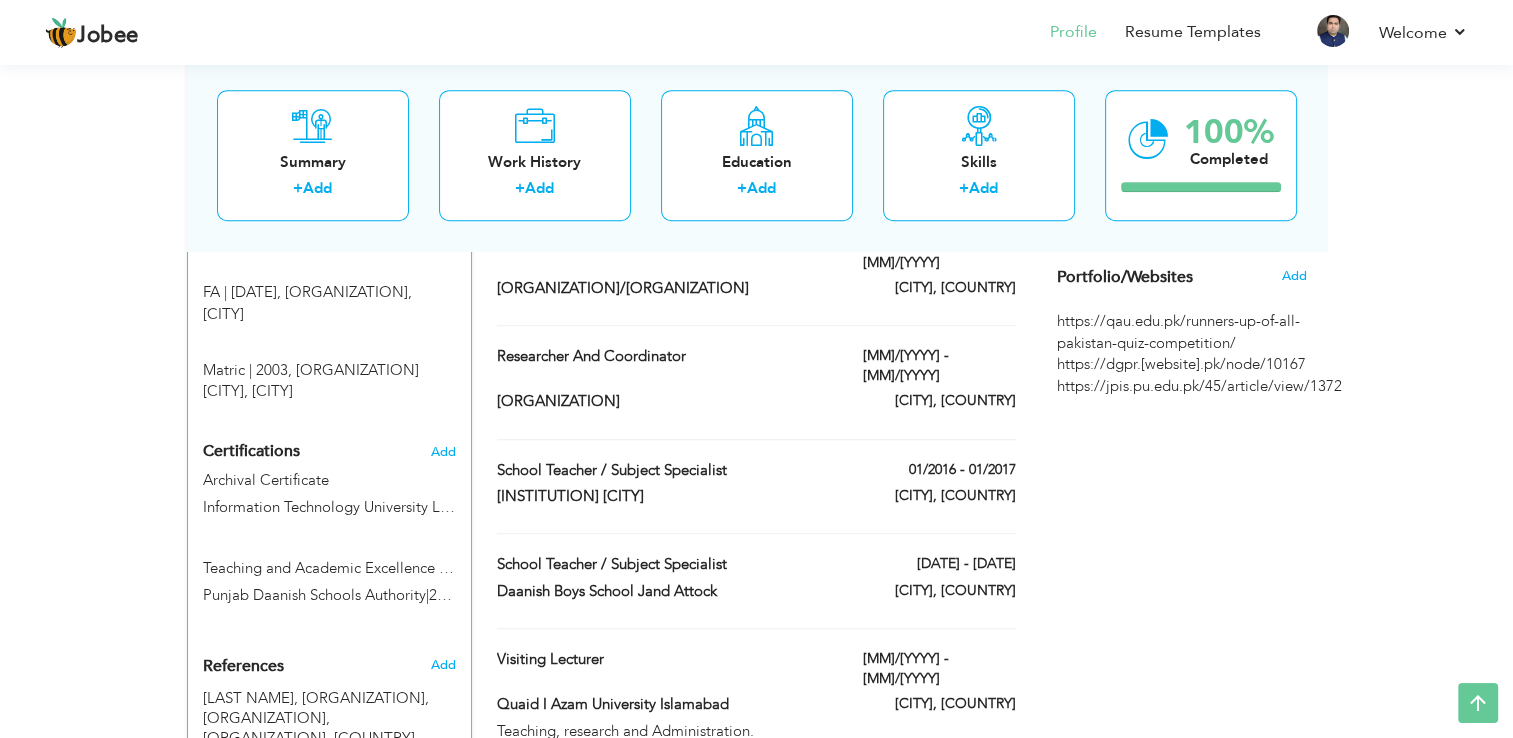 scroll, scrollTop: 1372, scrollLeft: 0, axis: vertical 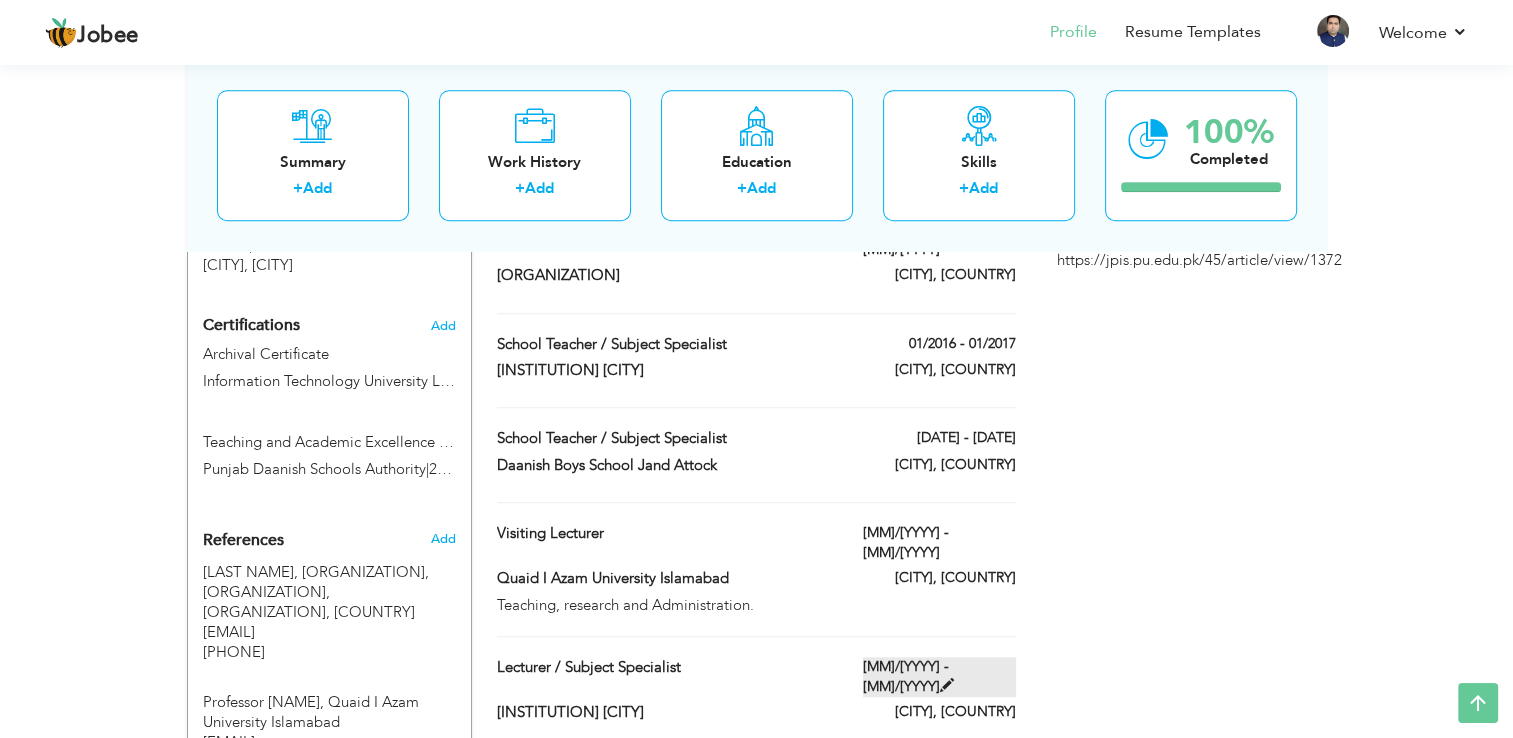 click on "[MM]/[YYYY] - [MM]/[YYYY]" at bounding box center (939, 677) 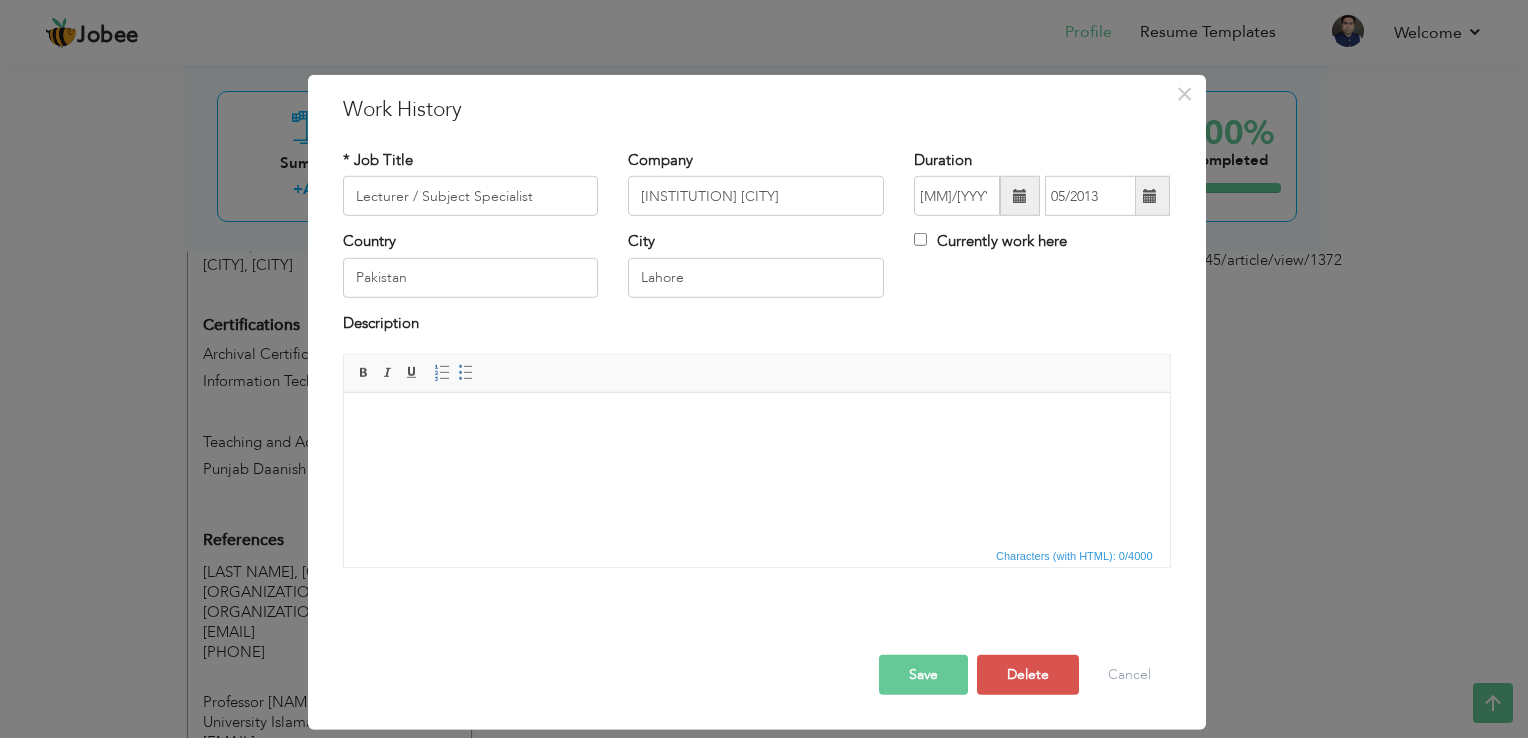 click at bounding box center [1150, 196] 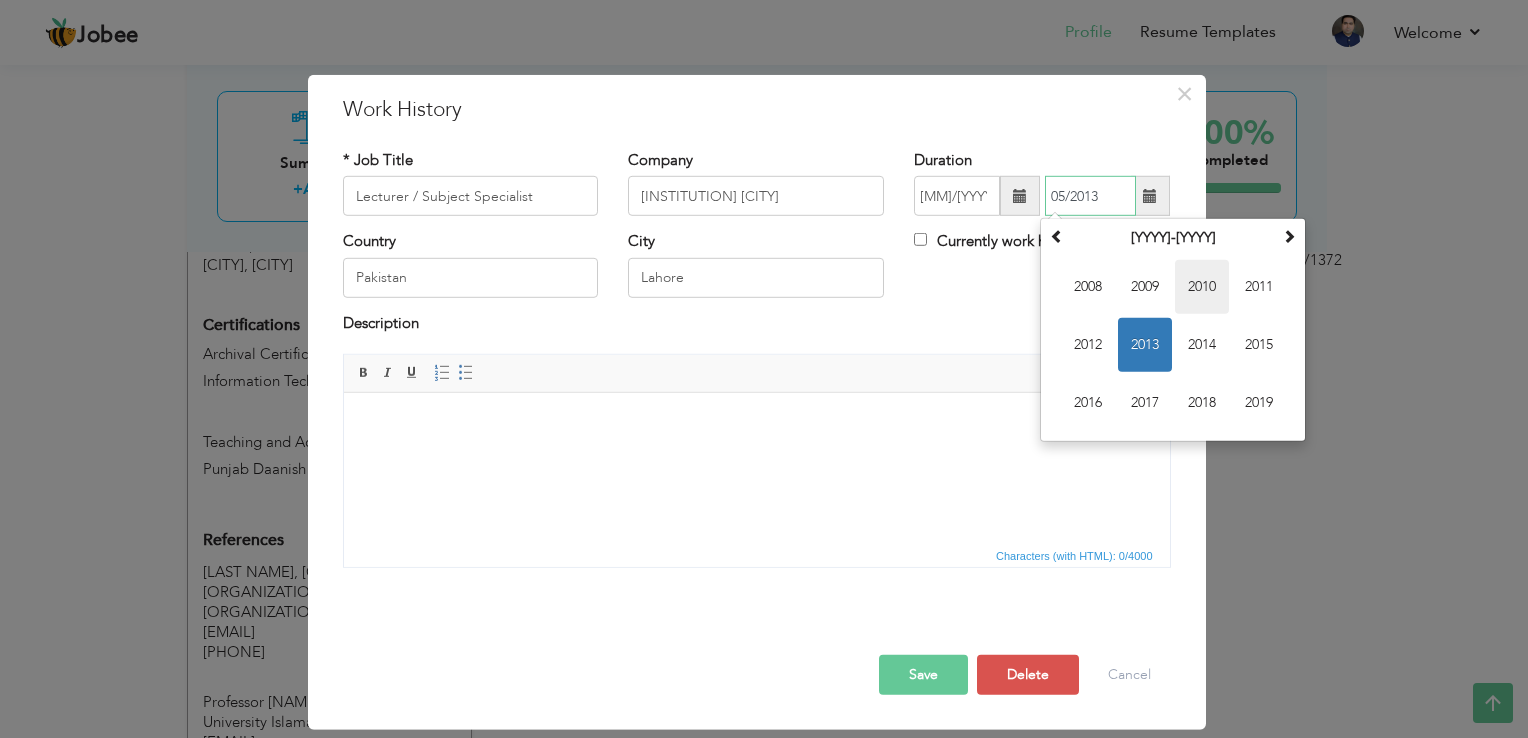 click on "2010" at bounding box center (1202, 287) 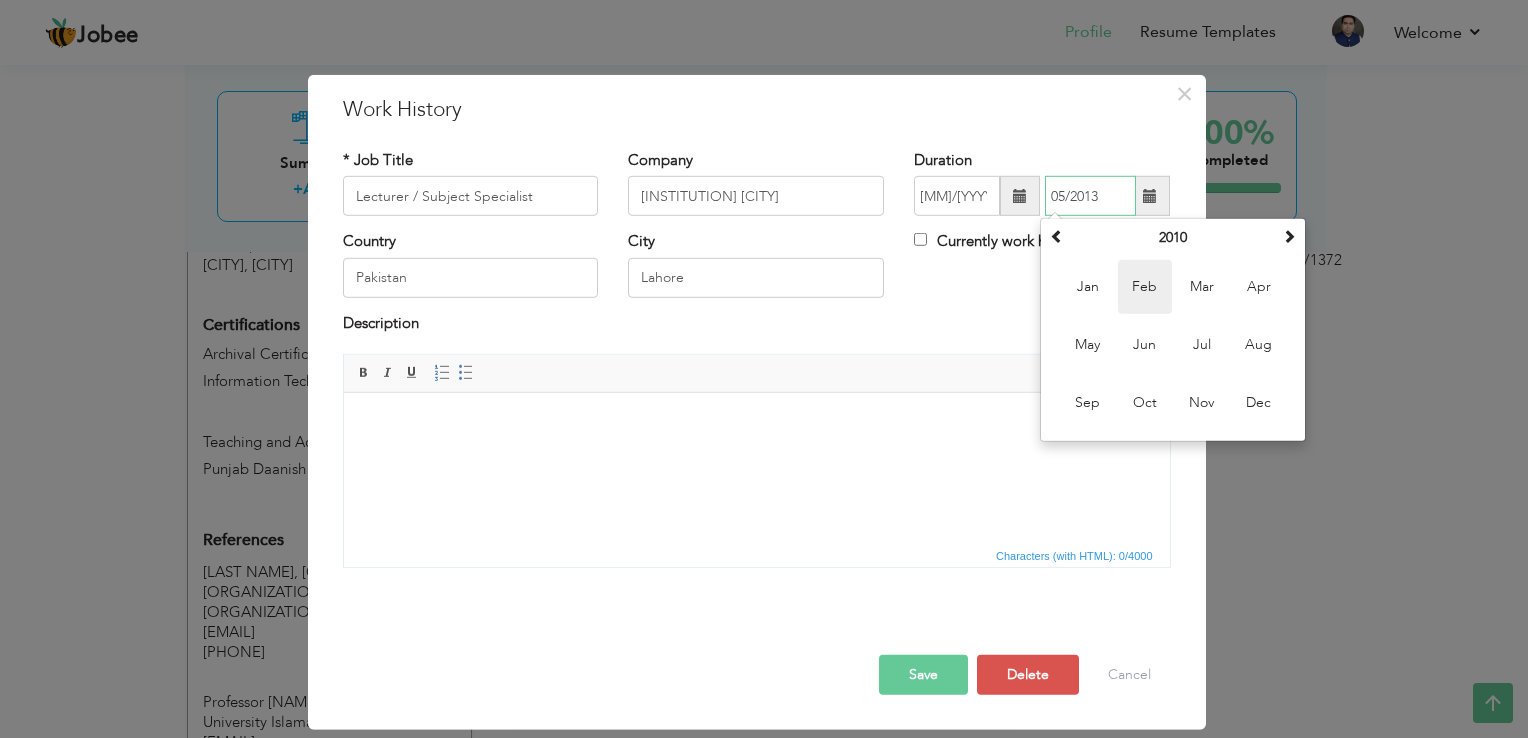 click on "Feb" at bounding box center [1145, 287] 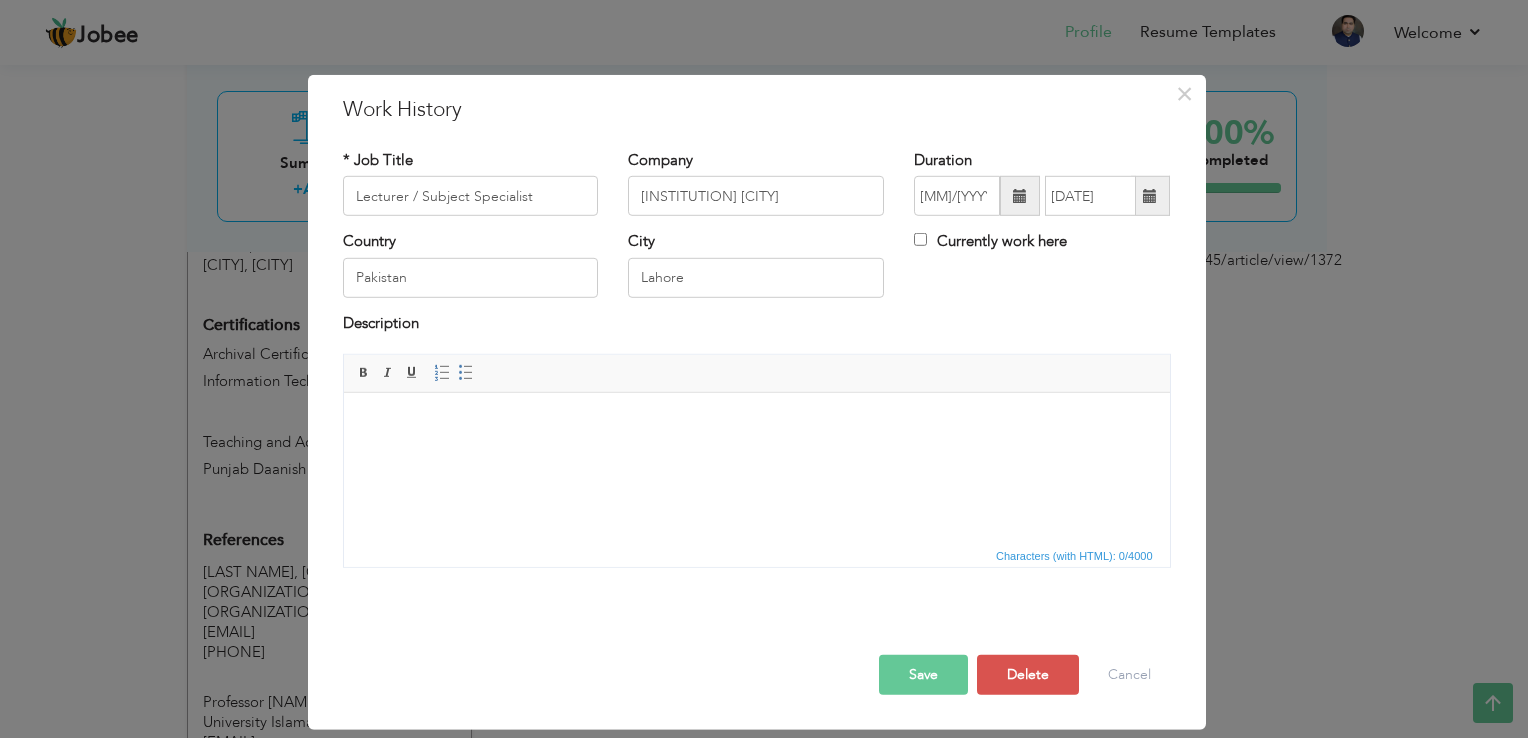 click at bounding box center (1150, 196) 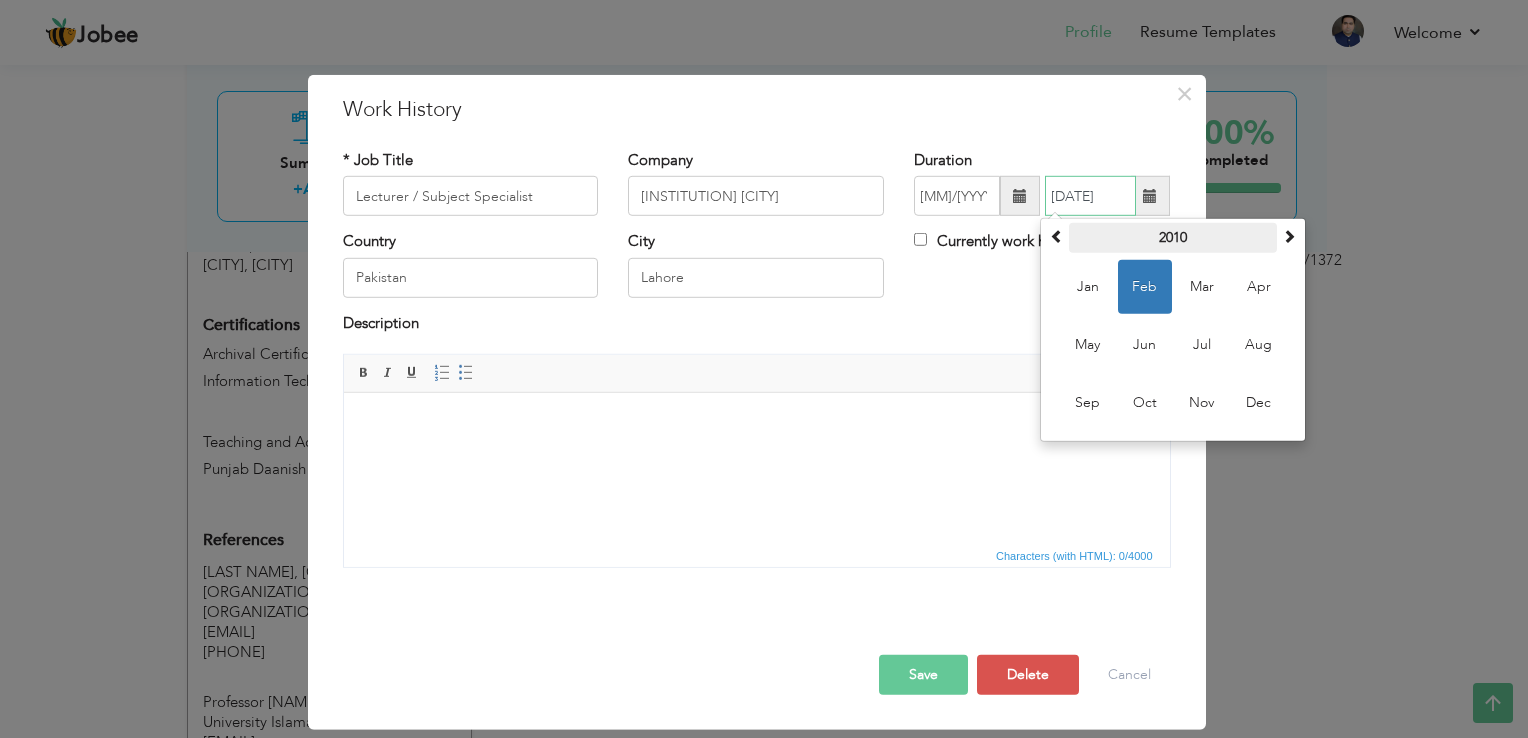 click on "2010" at bounding box center [1173, 238] 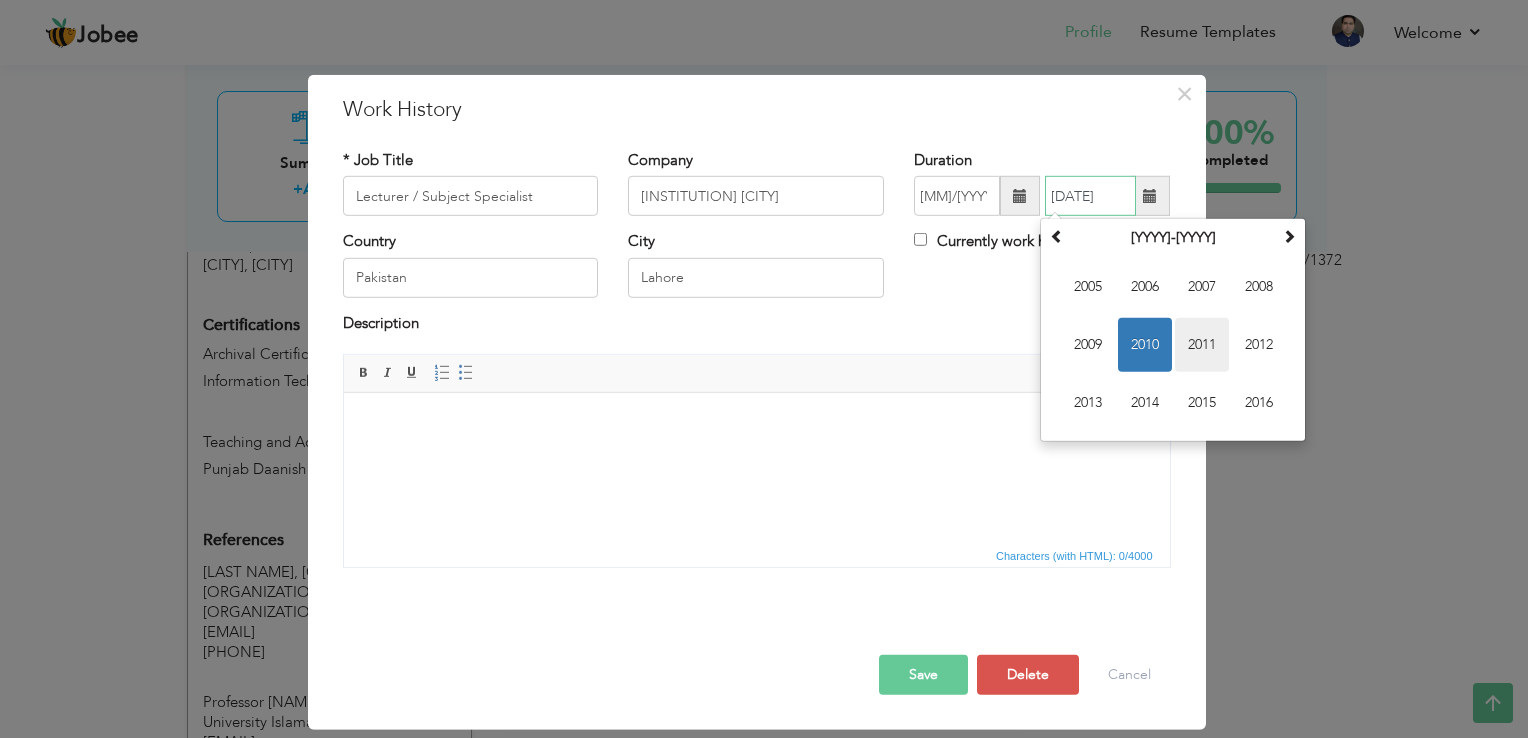 click on "2011" at bounding box center [1202, 345] 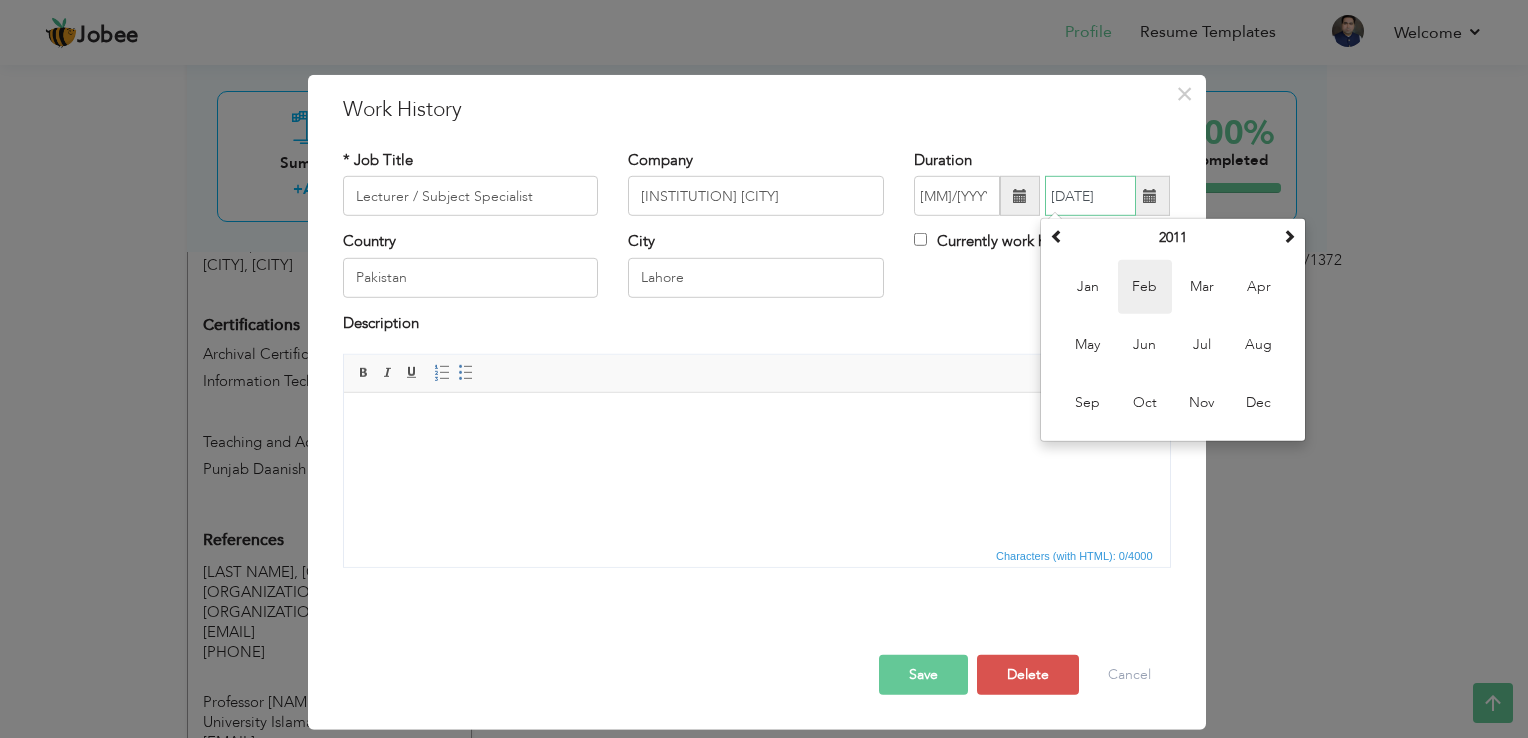click on "Feb" at bounding box center (1145, 287) 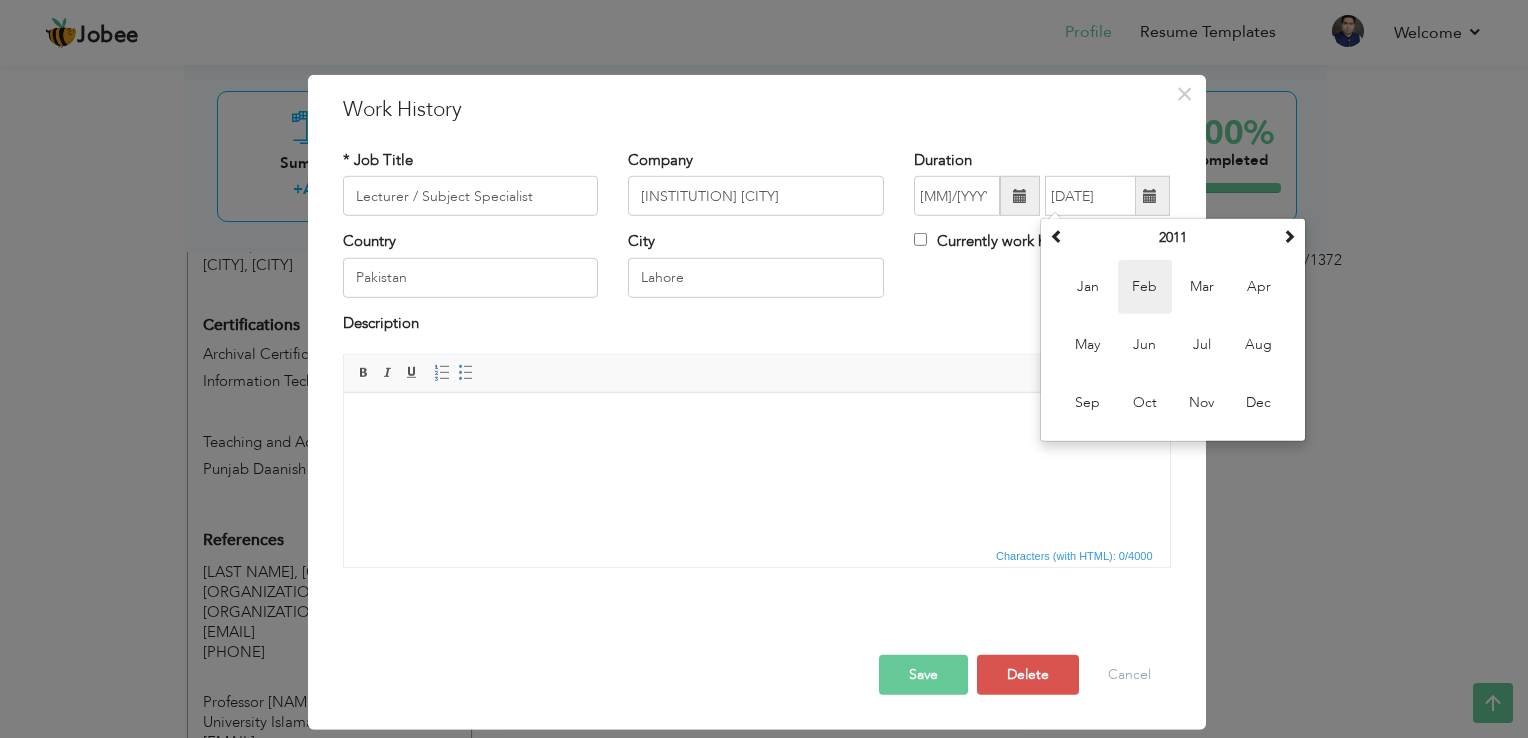 type on "02/2011" 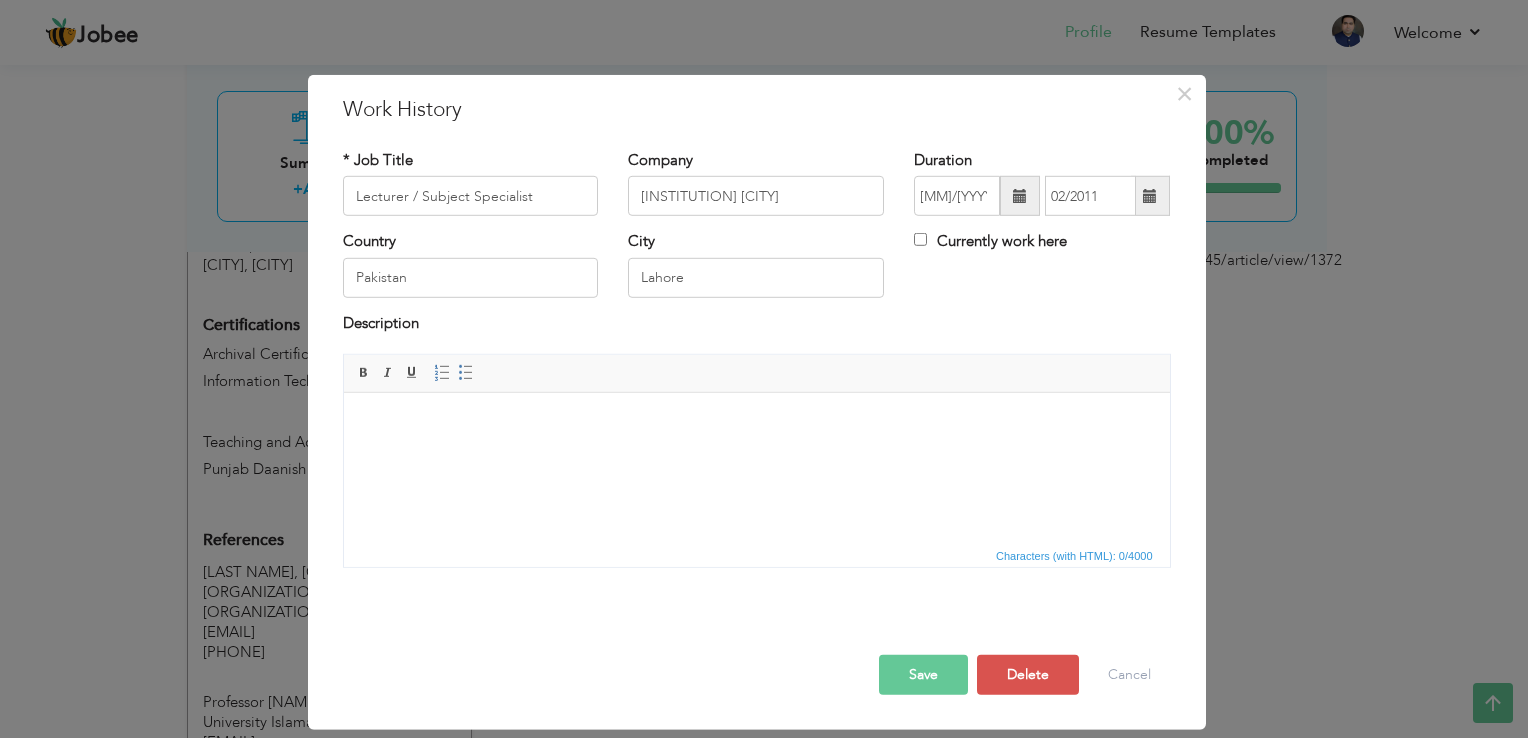 click on "Save" at bounding box center (923, 675) 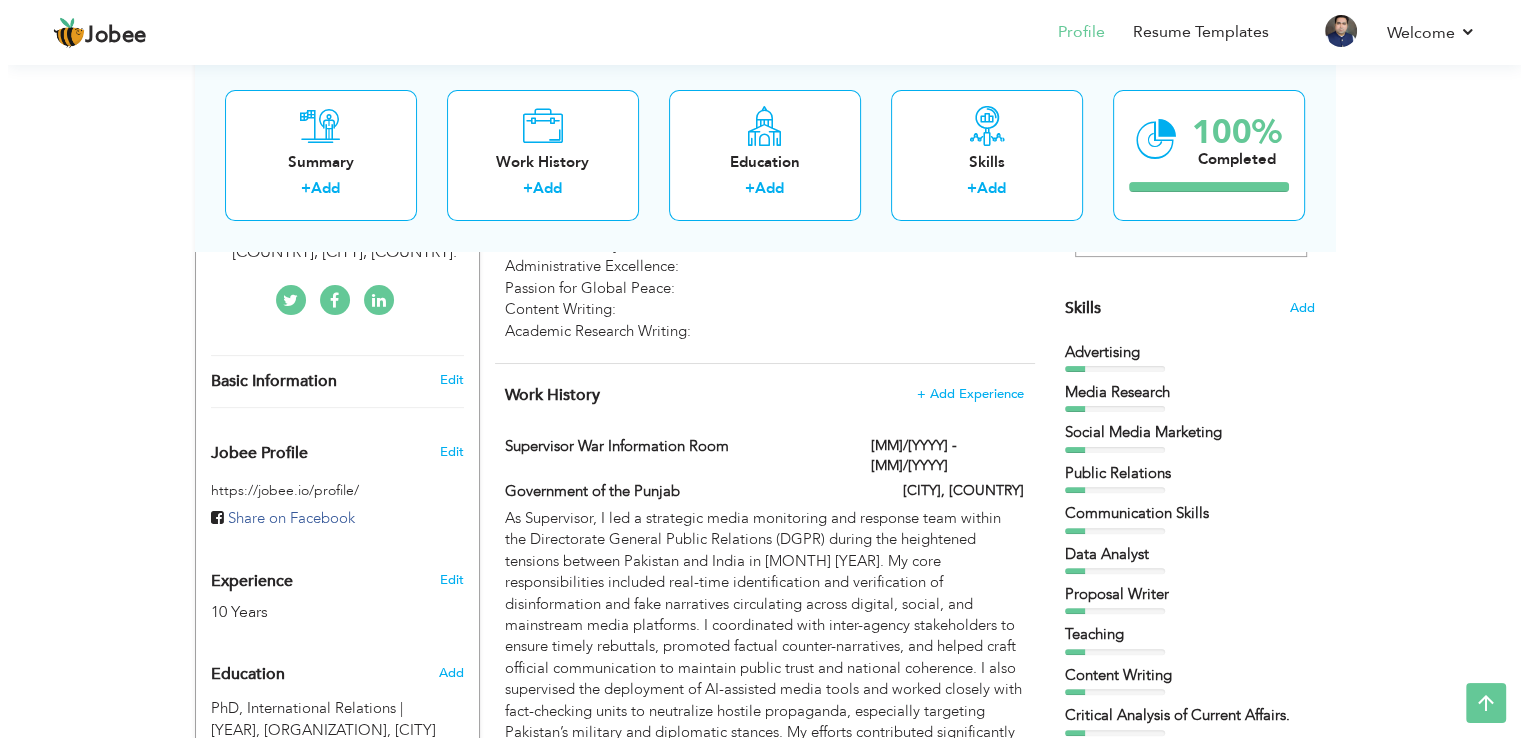 scroll, scrollTop: 480, scrollLeft: 0, axis: vertical 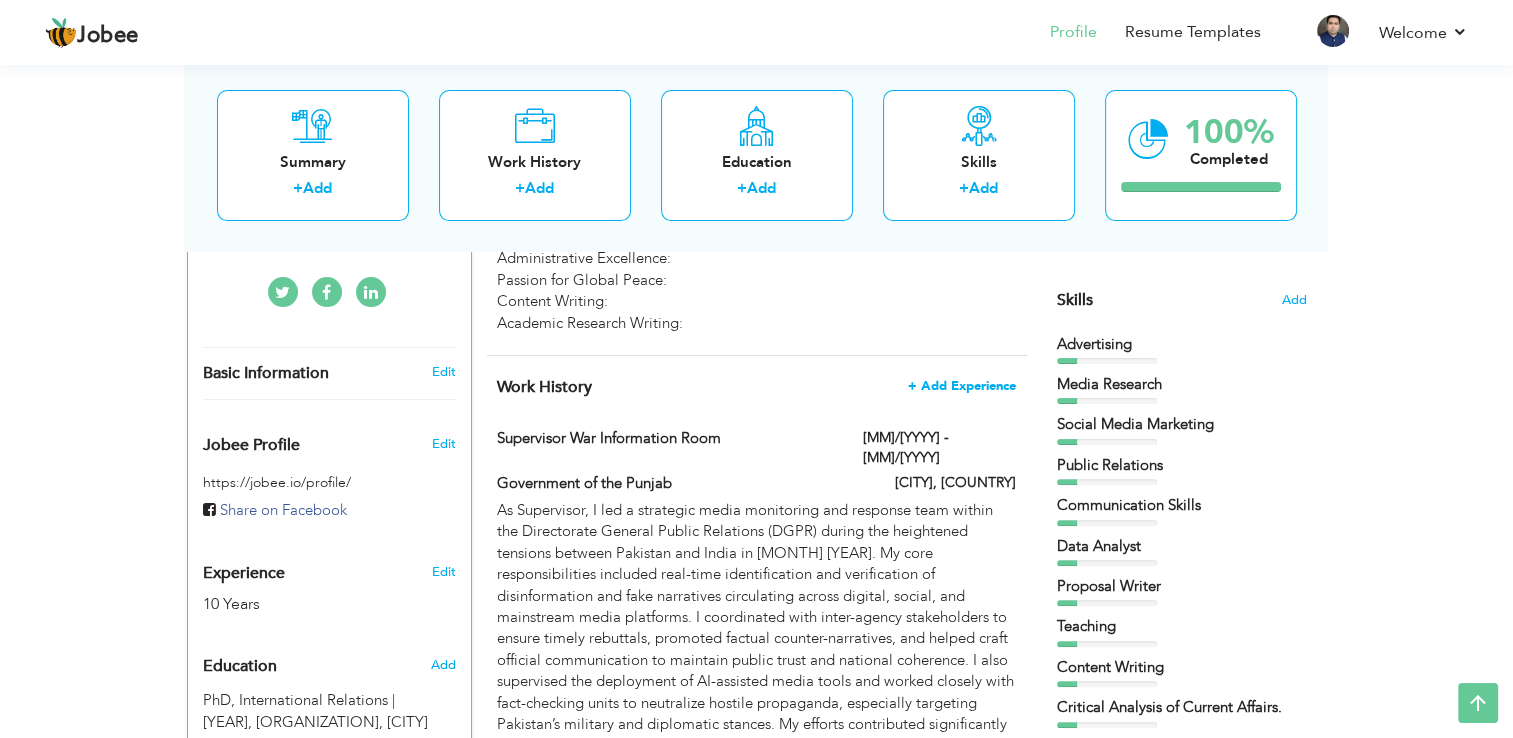 click on "+ Add Experience" at bounding box center (962, 386) 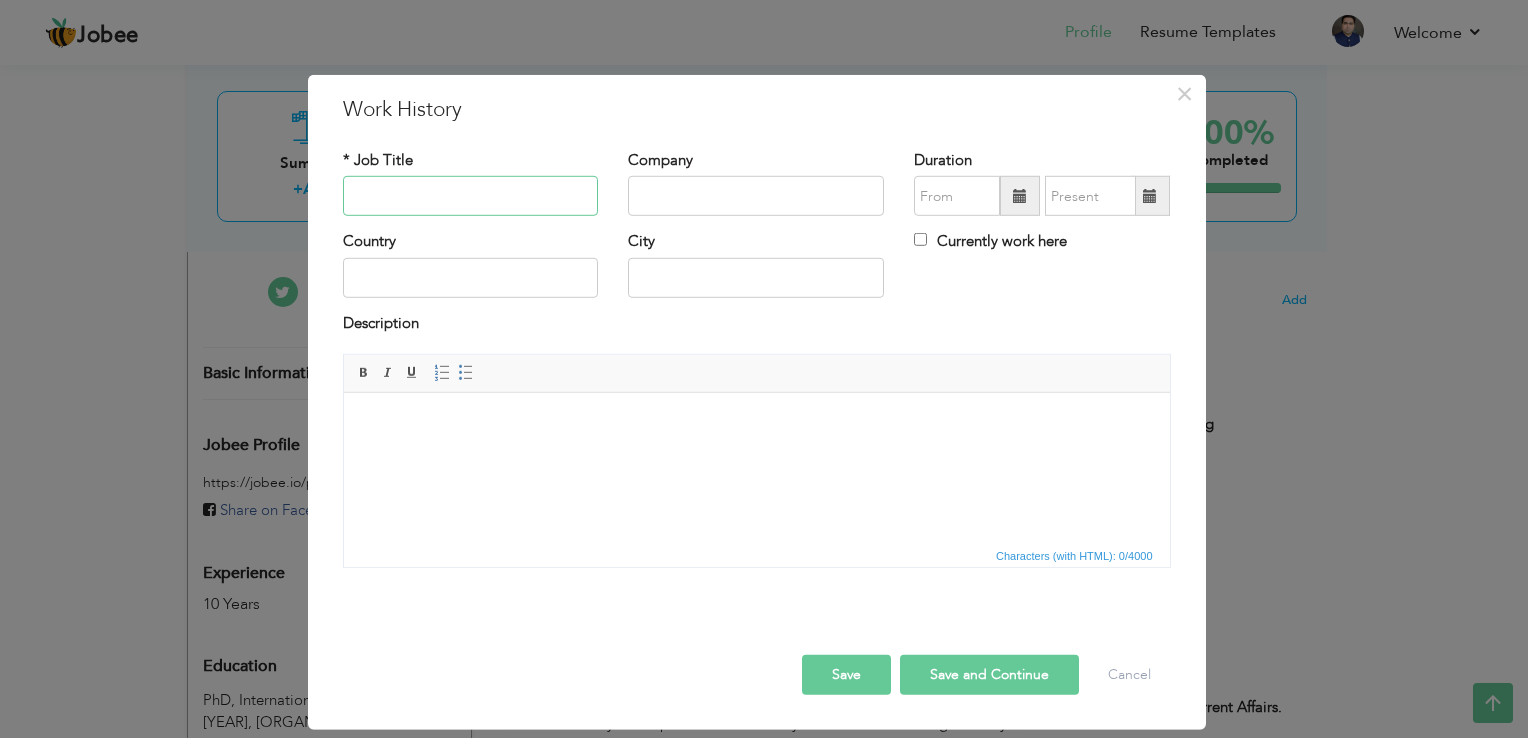 click at bounding box center [471, 196] 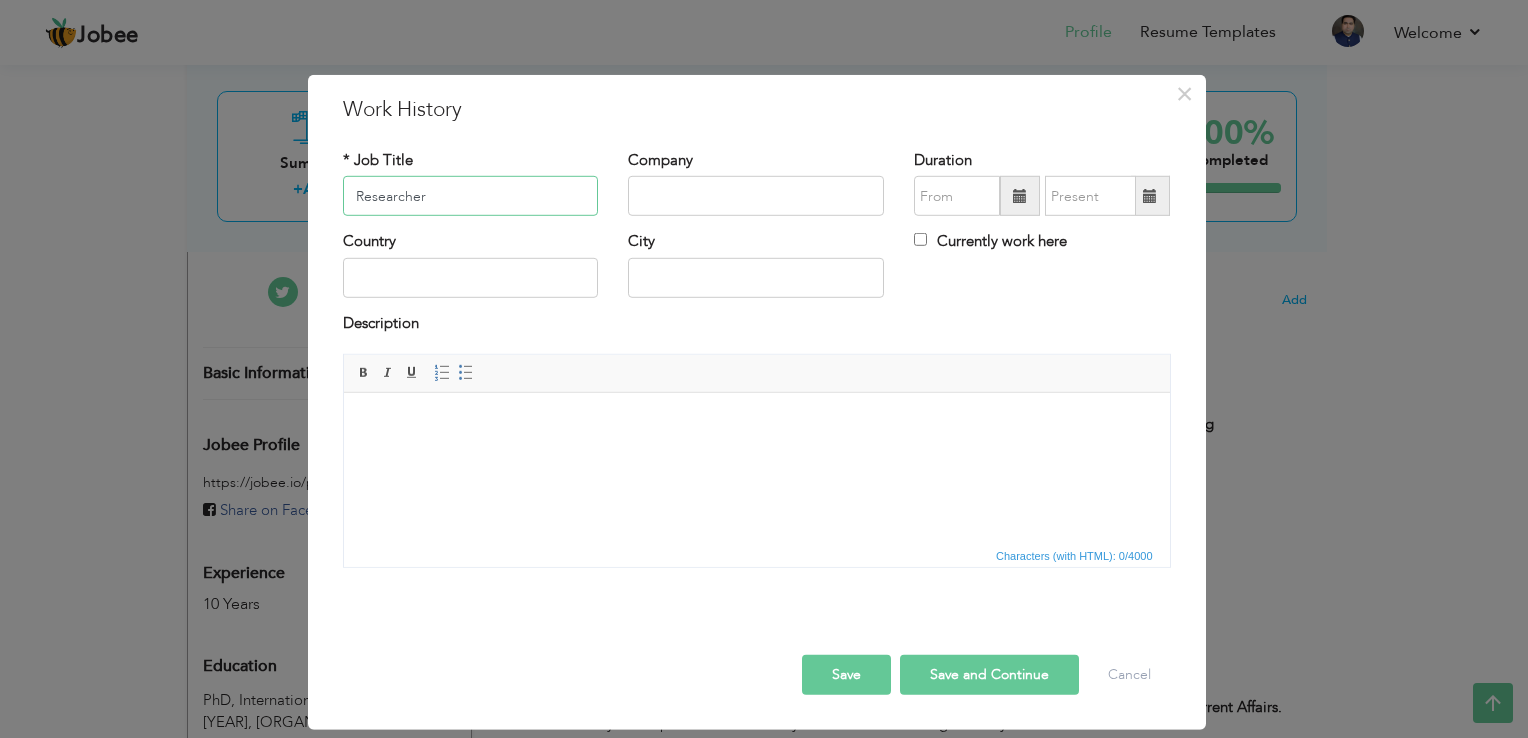 type on "Researcher" 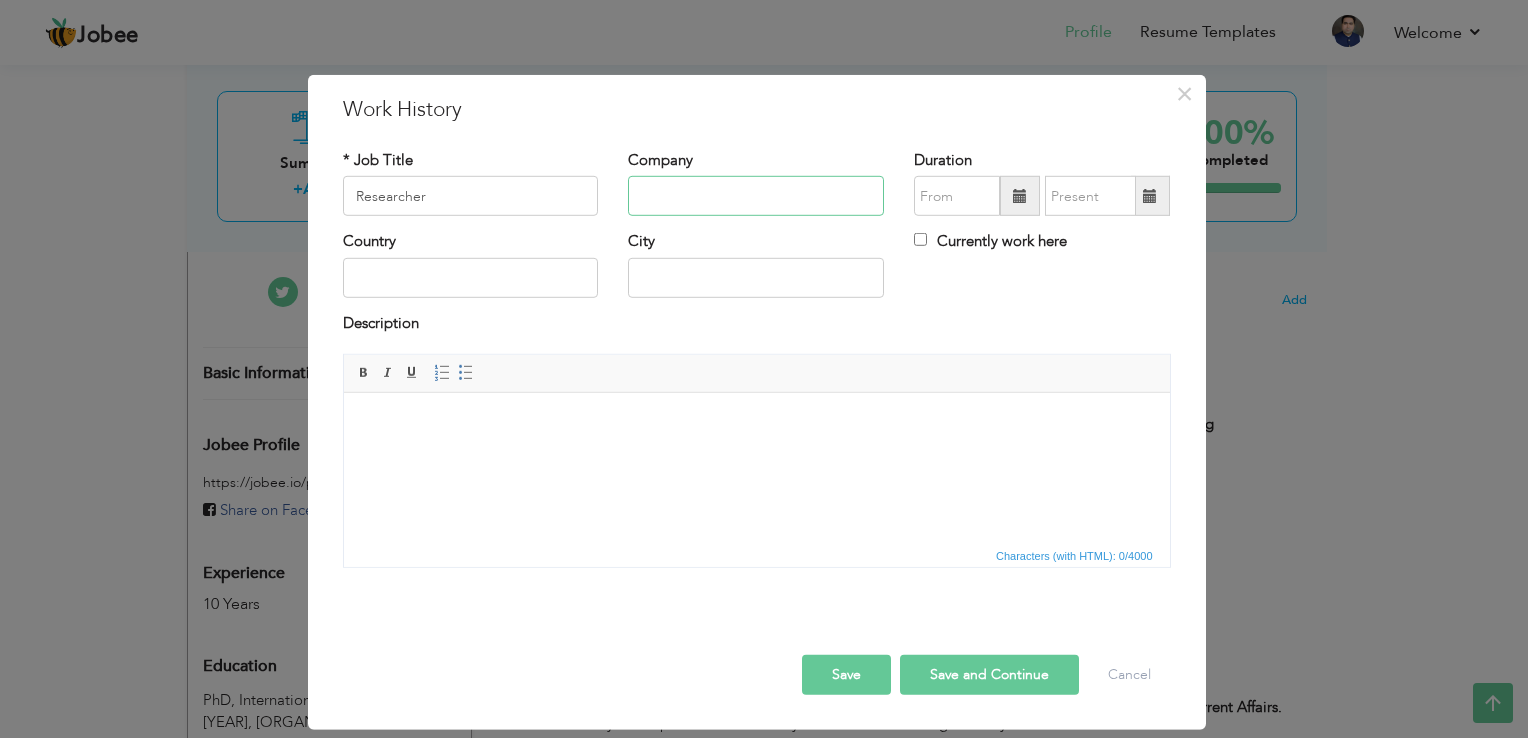 click at bounding box center [756, 196] 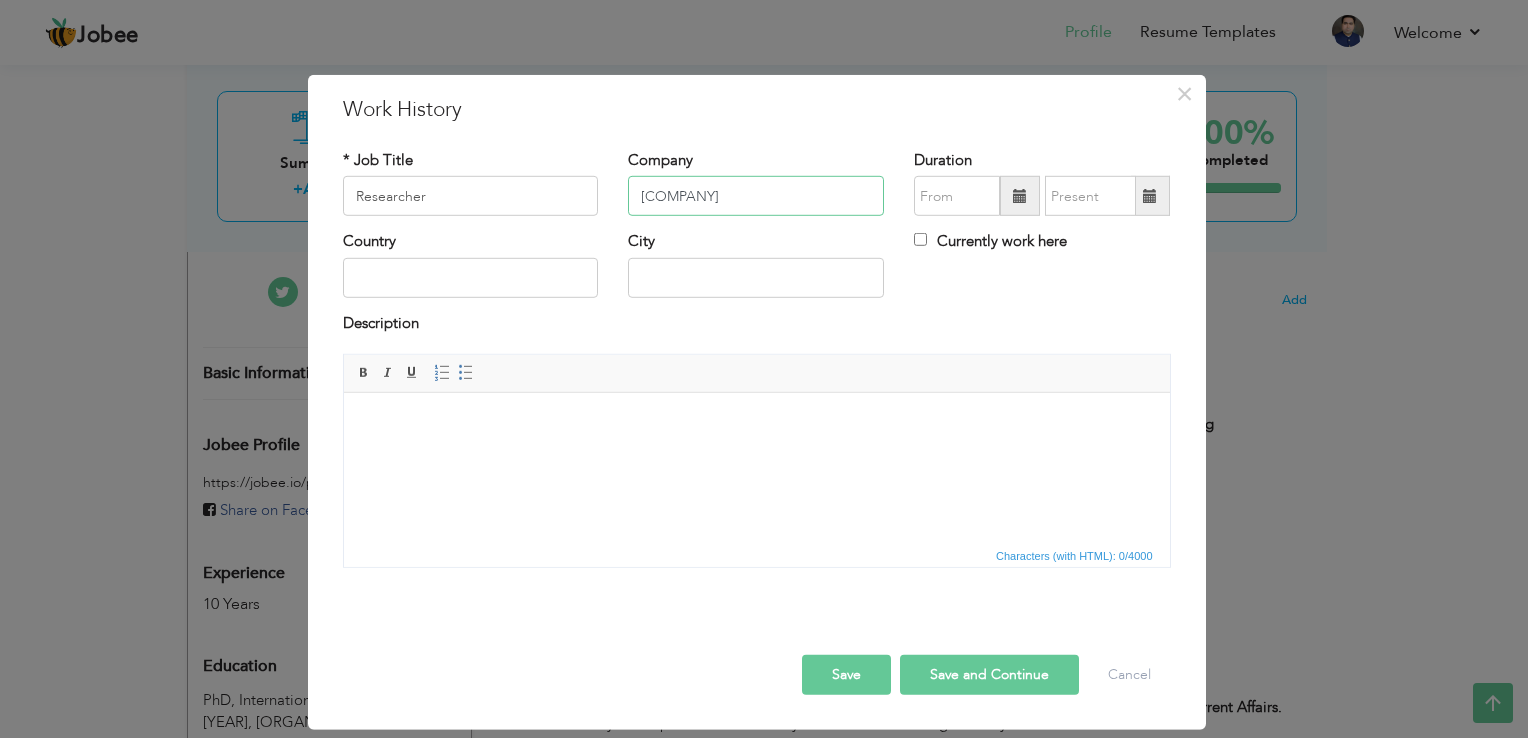 type on "[COMPANY]" 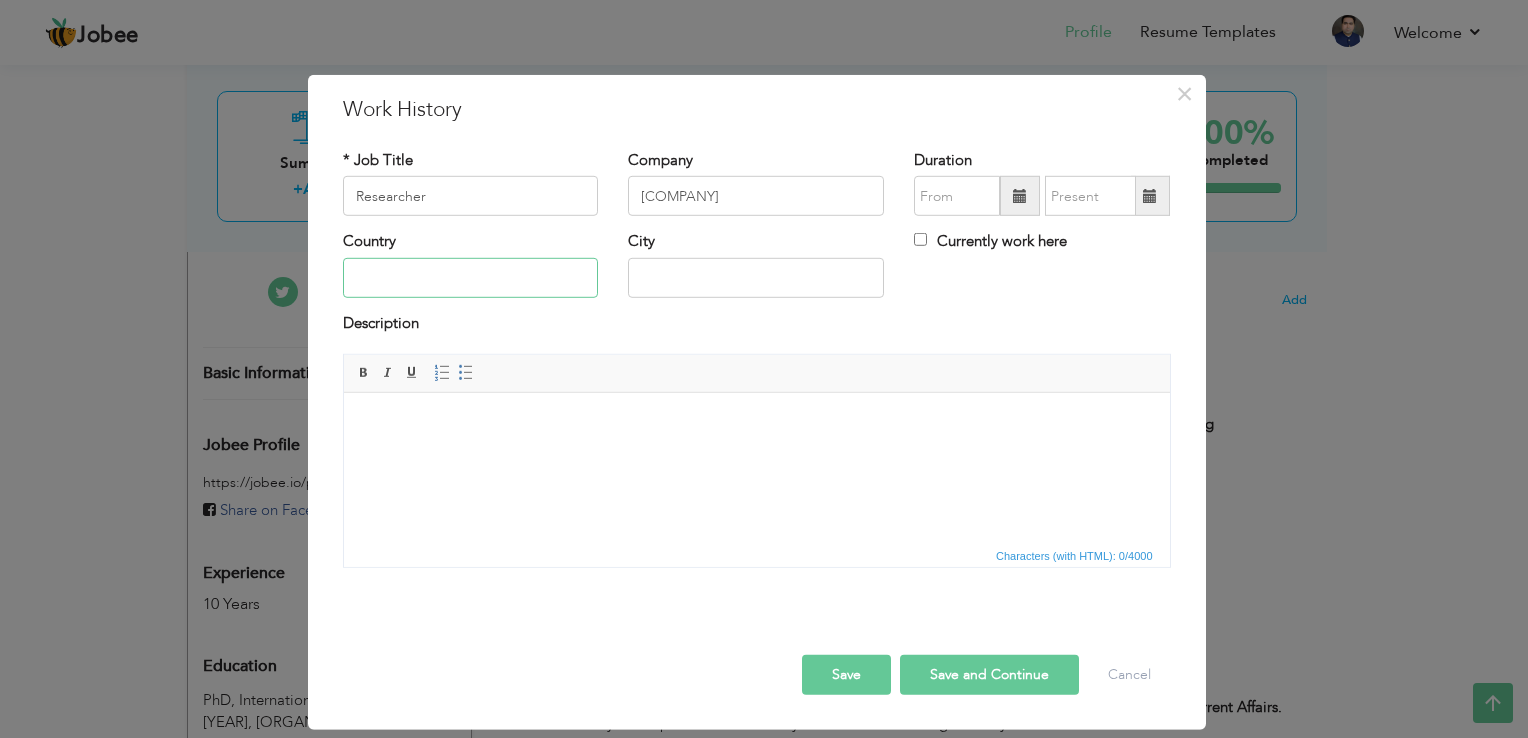 click at bounding box center [471, 278] 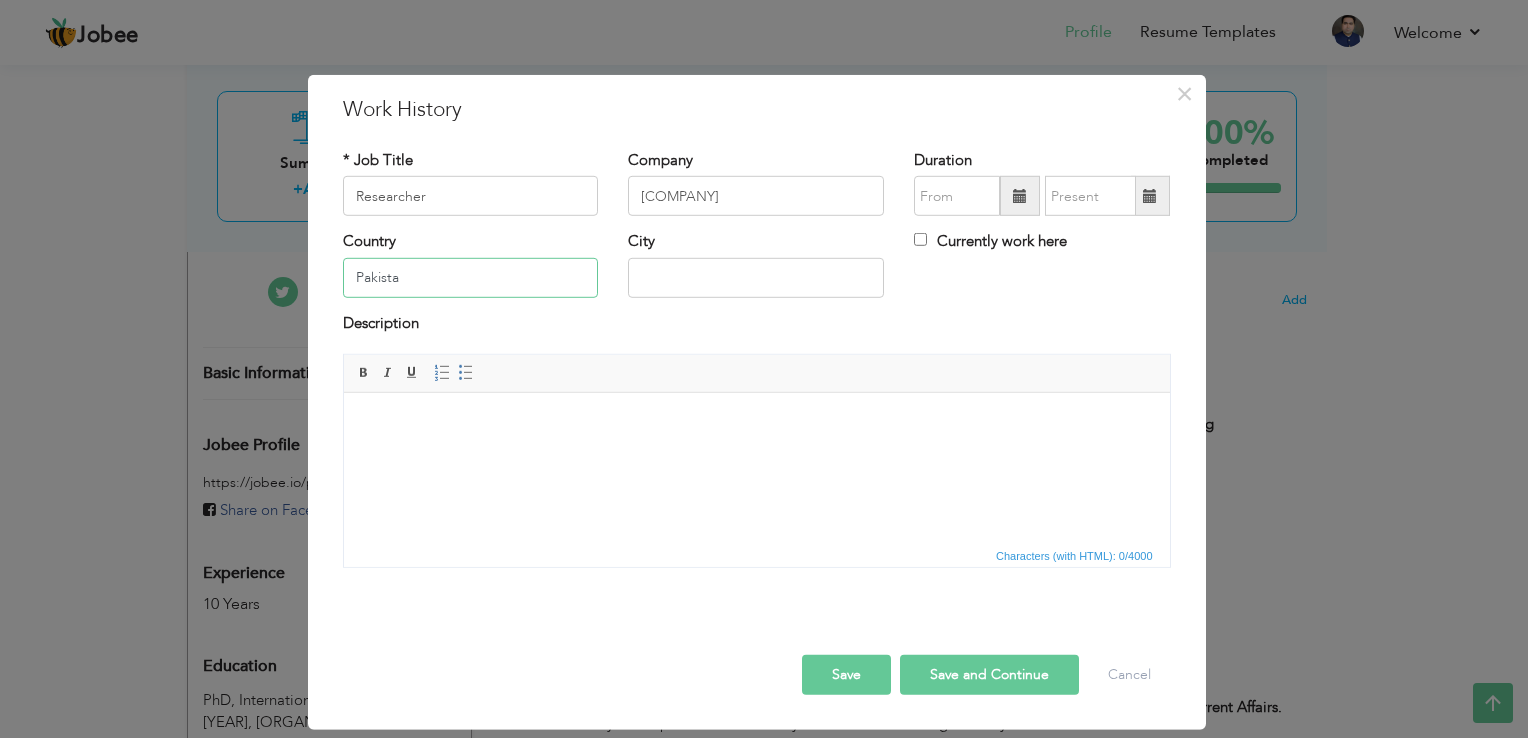 type on "Pakistan" 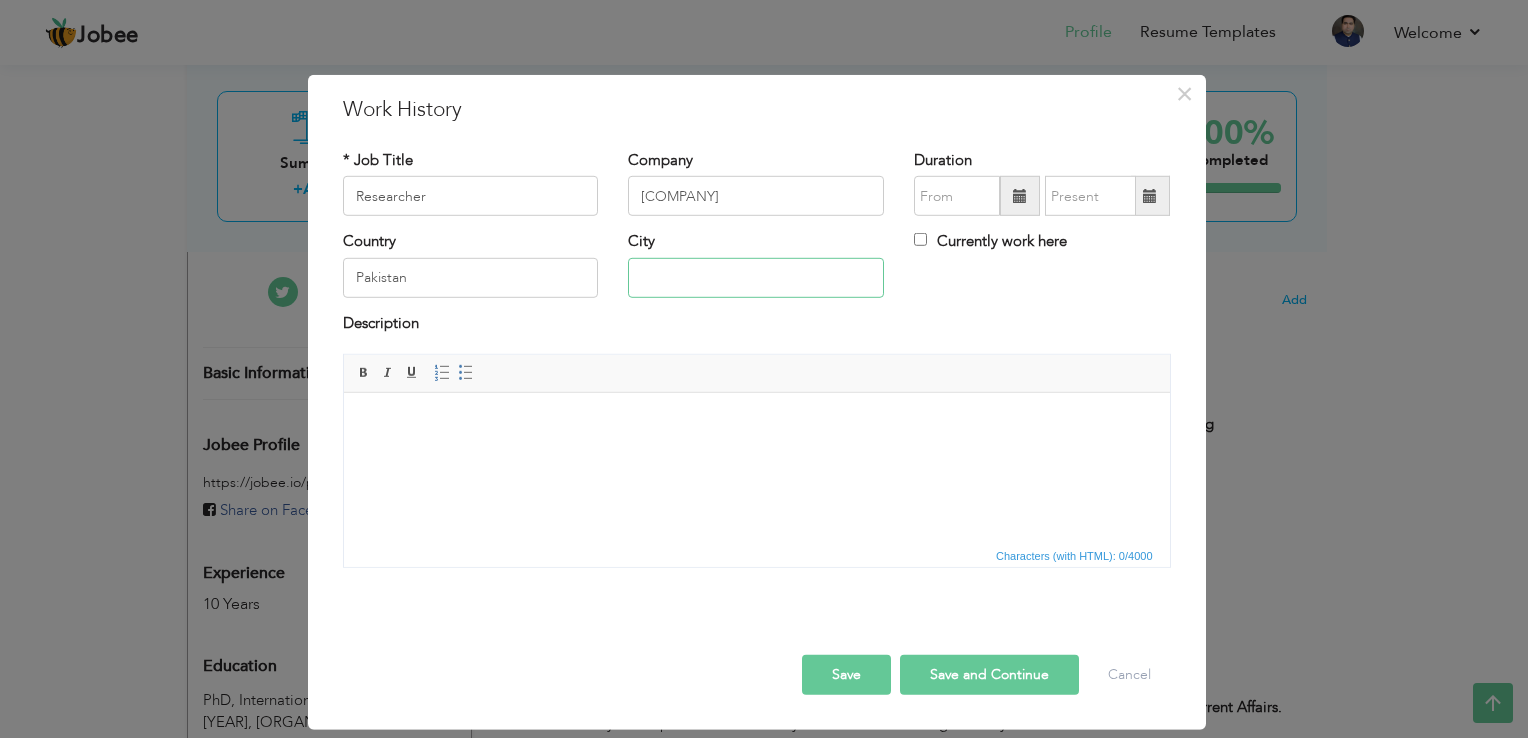 type on "LAHORE" 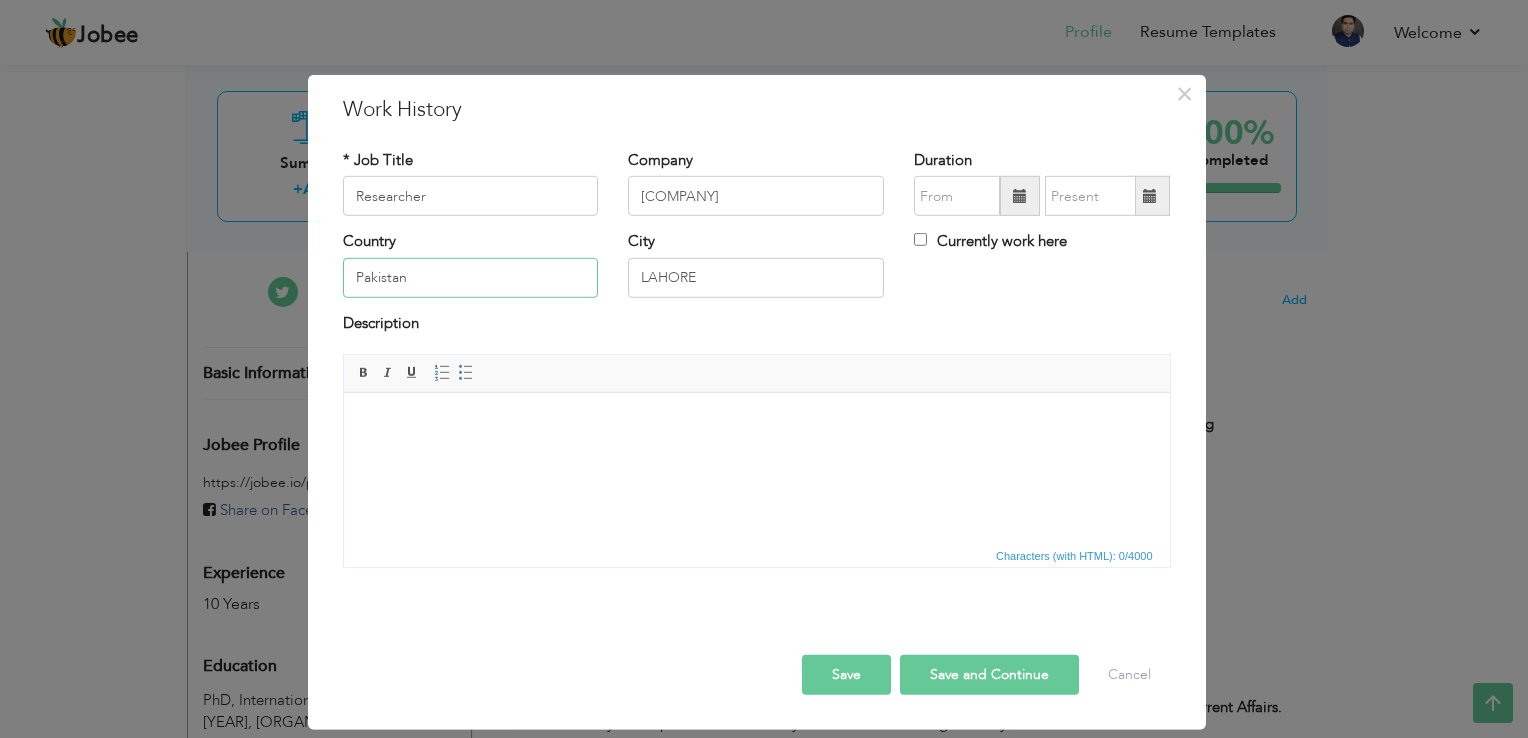 type on "Pakistan" 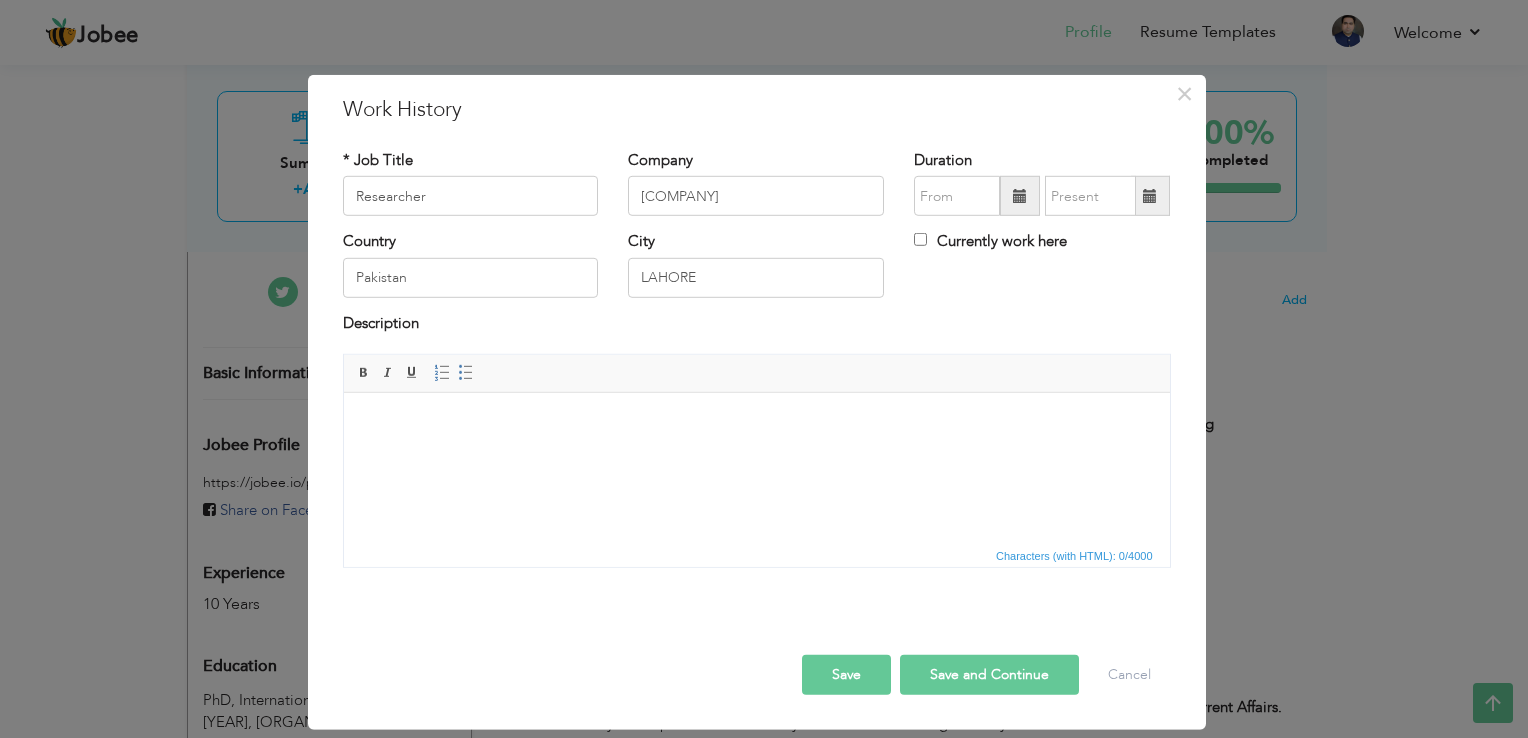 click at bounding box center [1020, 196] 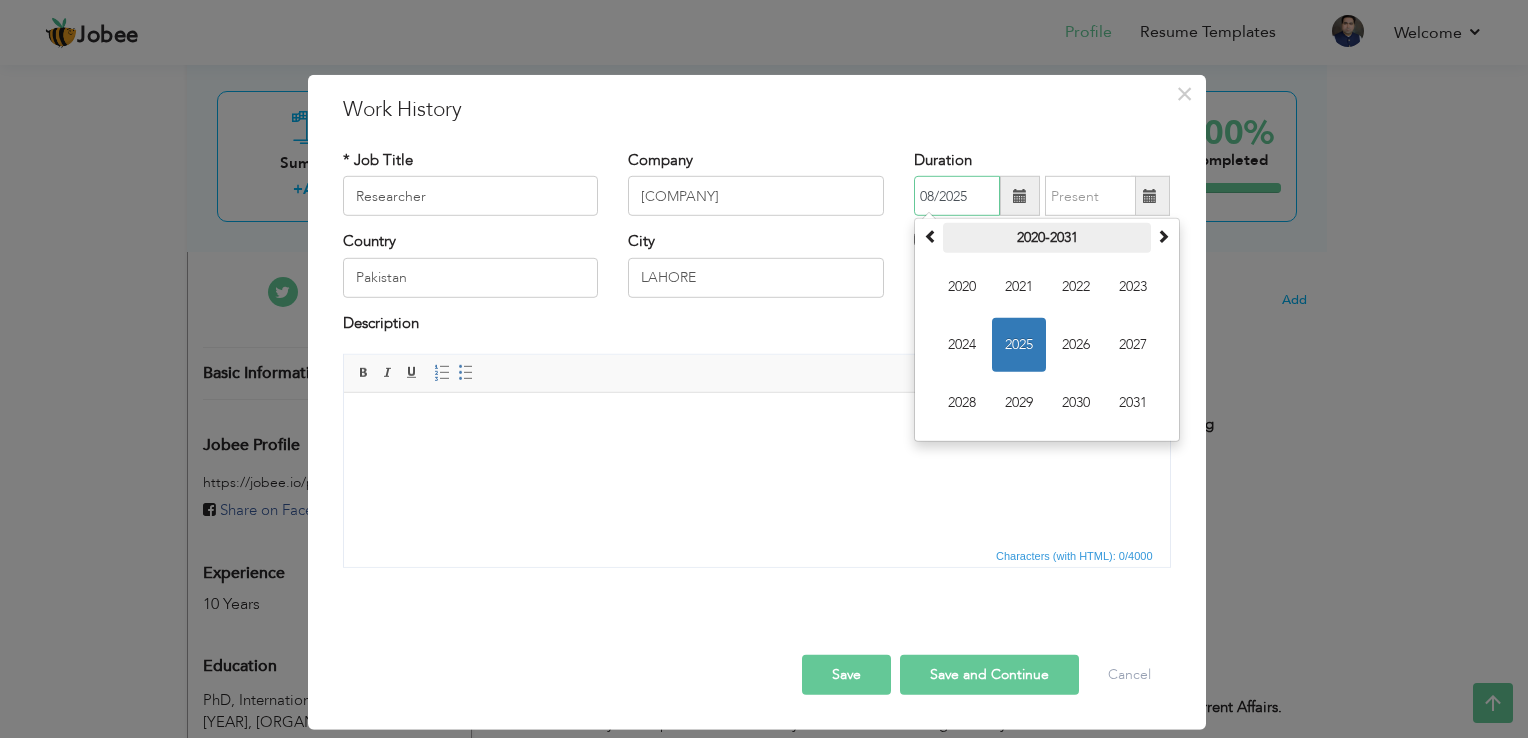 click on "2020-2031" at bounding box center (1047, 238) 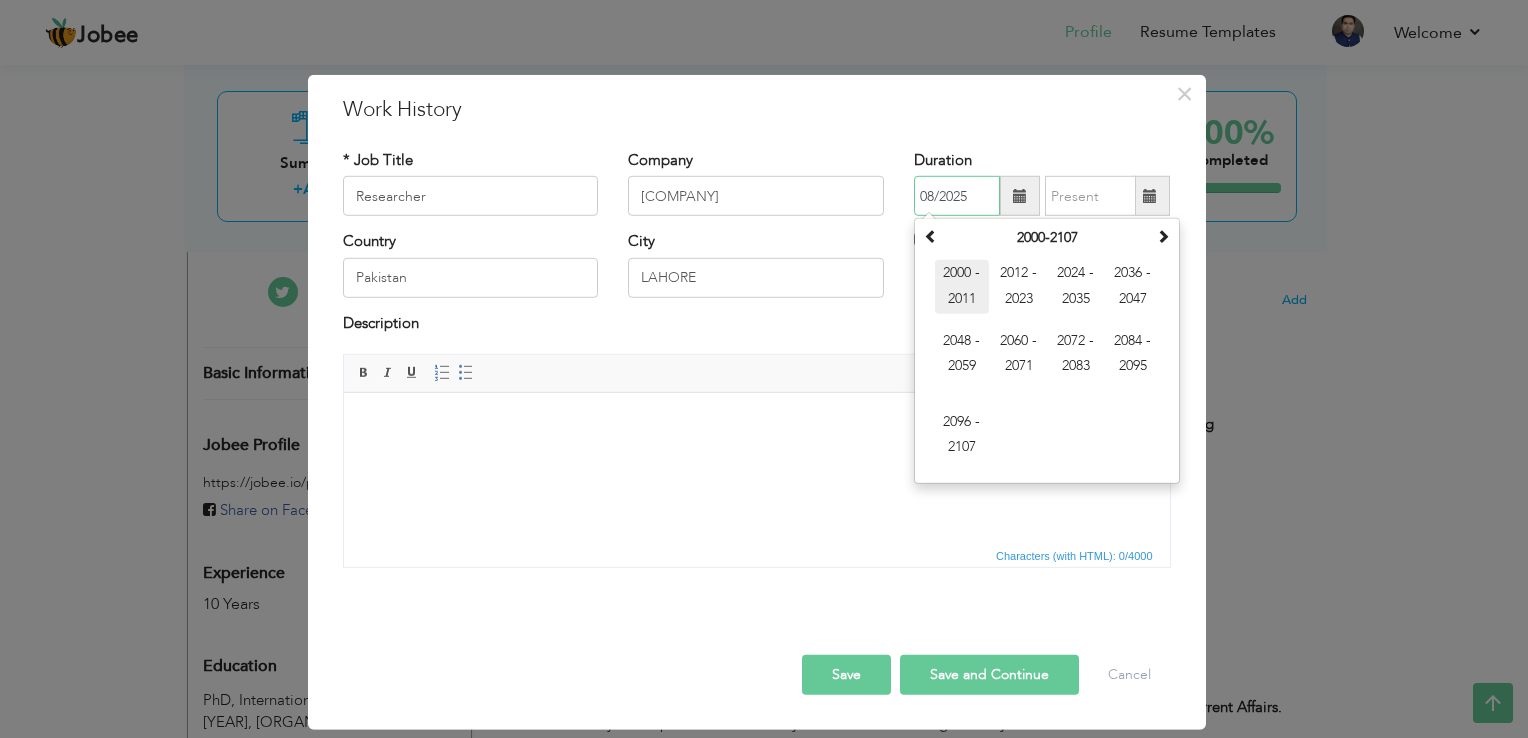 click on "2000 - 2011" at bounding box center (962, 287) 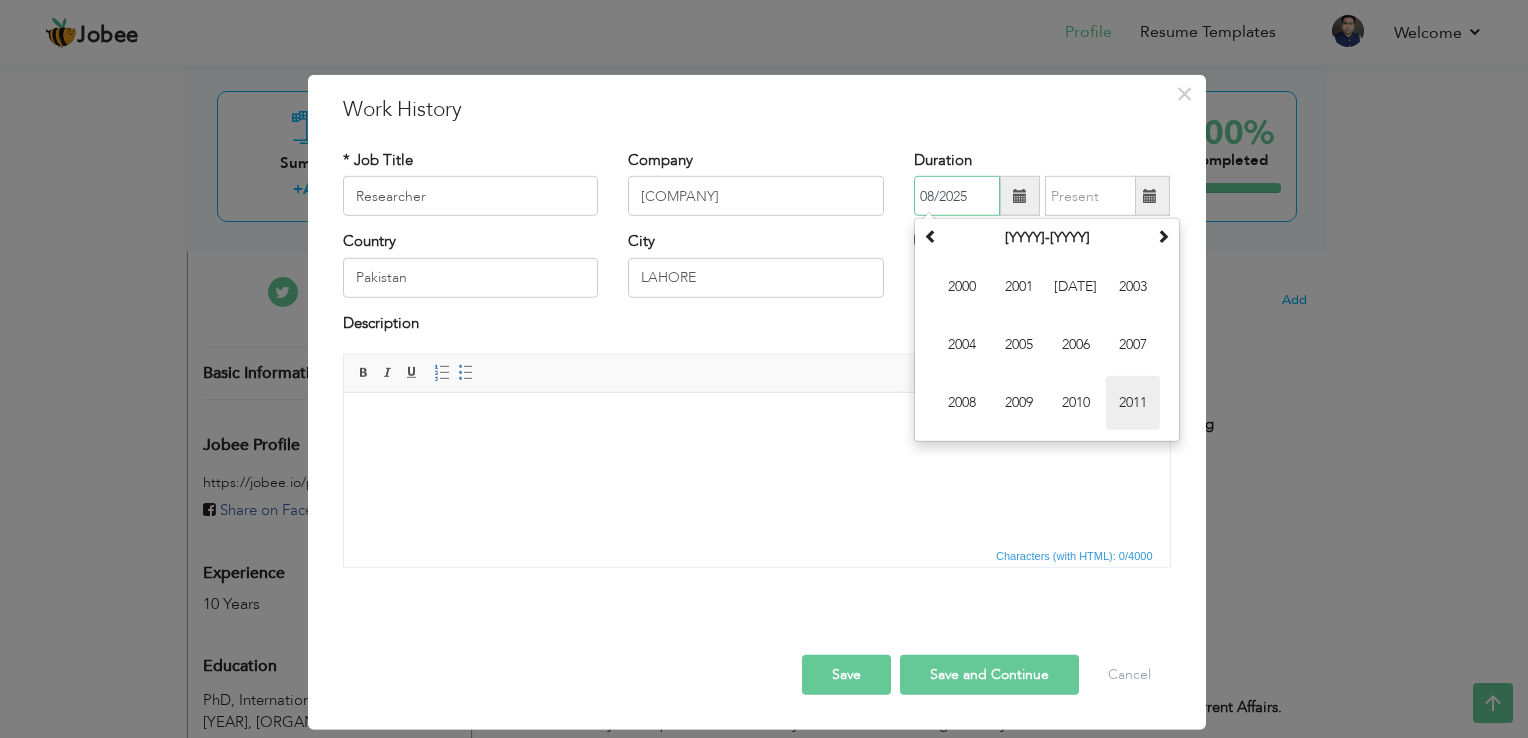 click on "2011" at bounding box center (1133, 403) 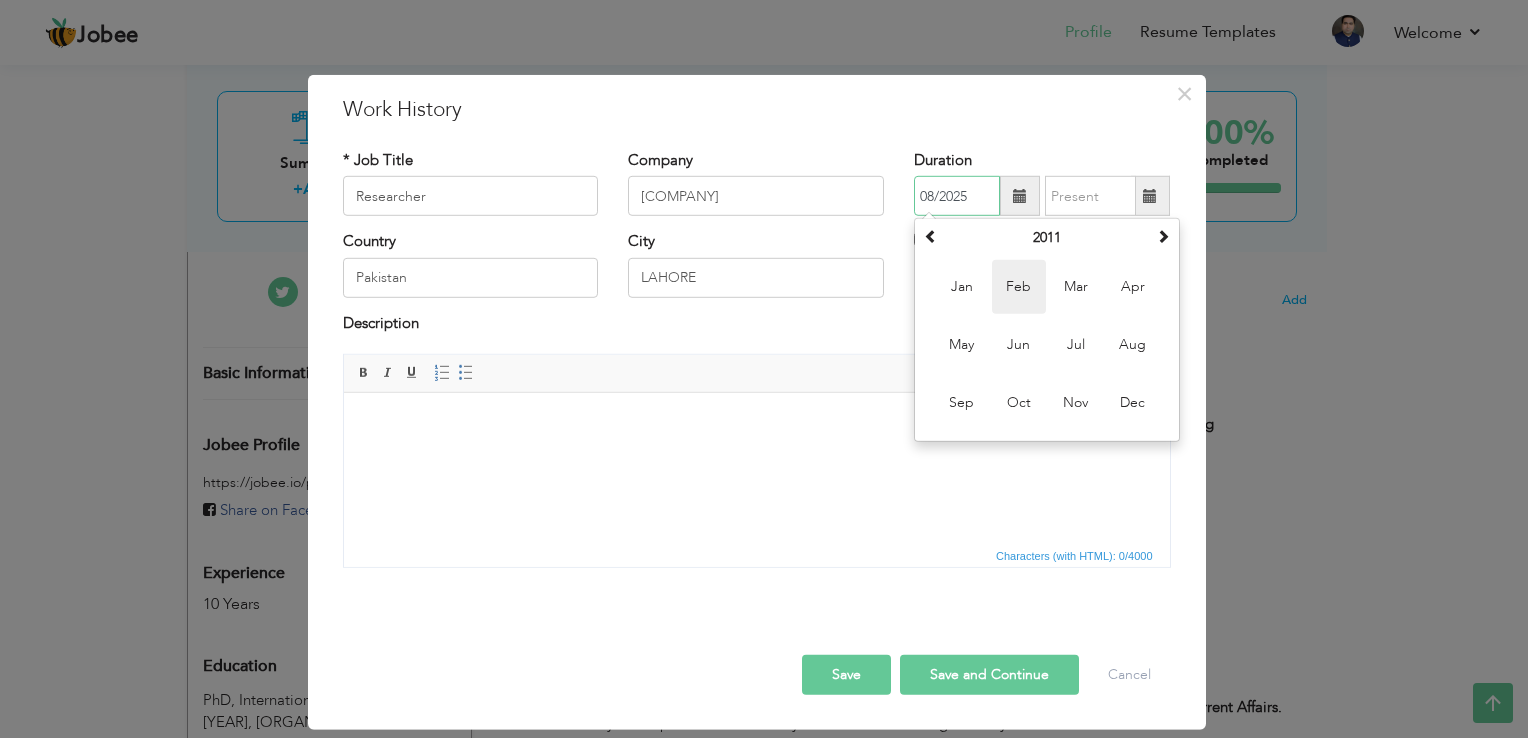 click on "Feb" at bounding box center (1019, 287) 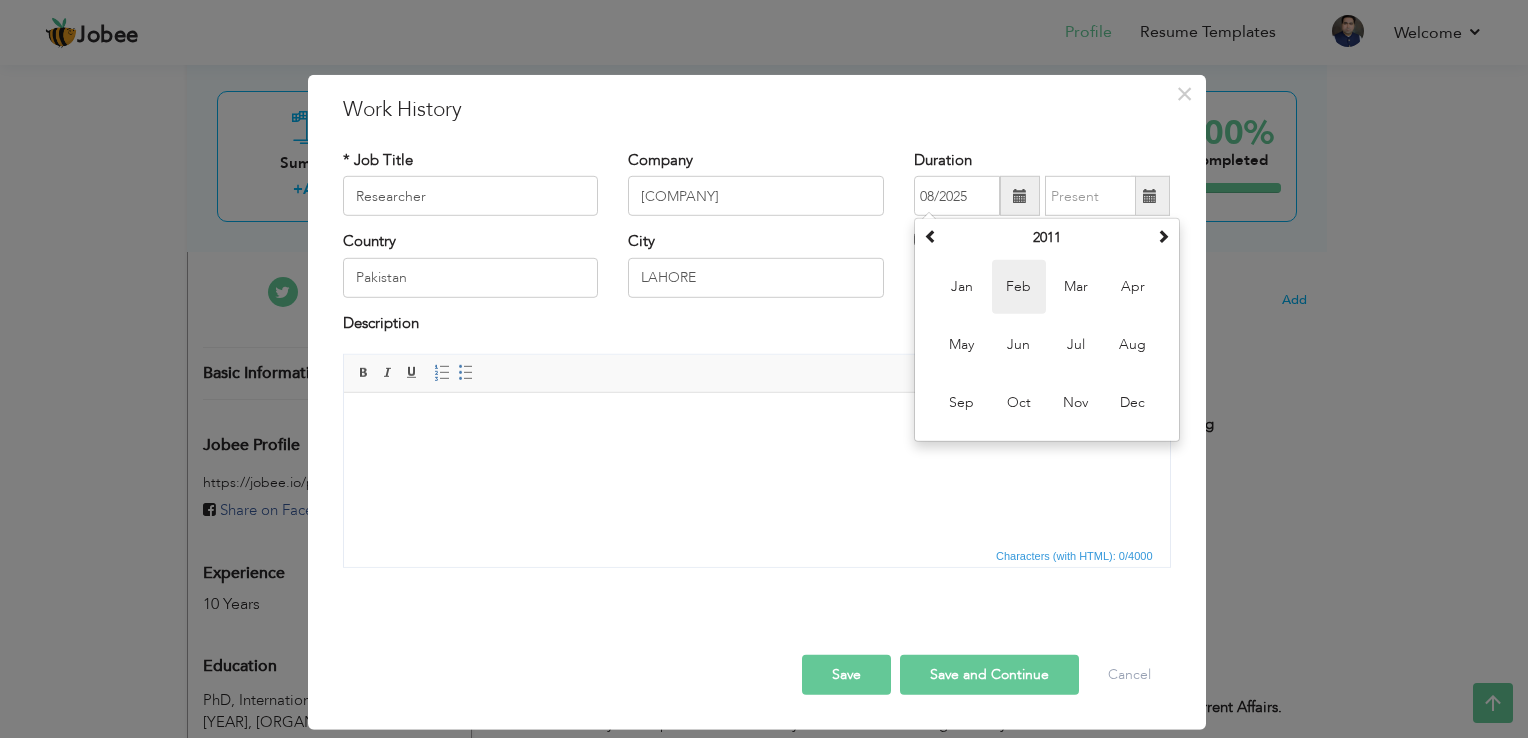 type on "02/2011" 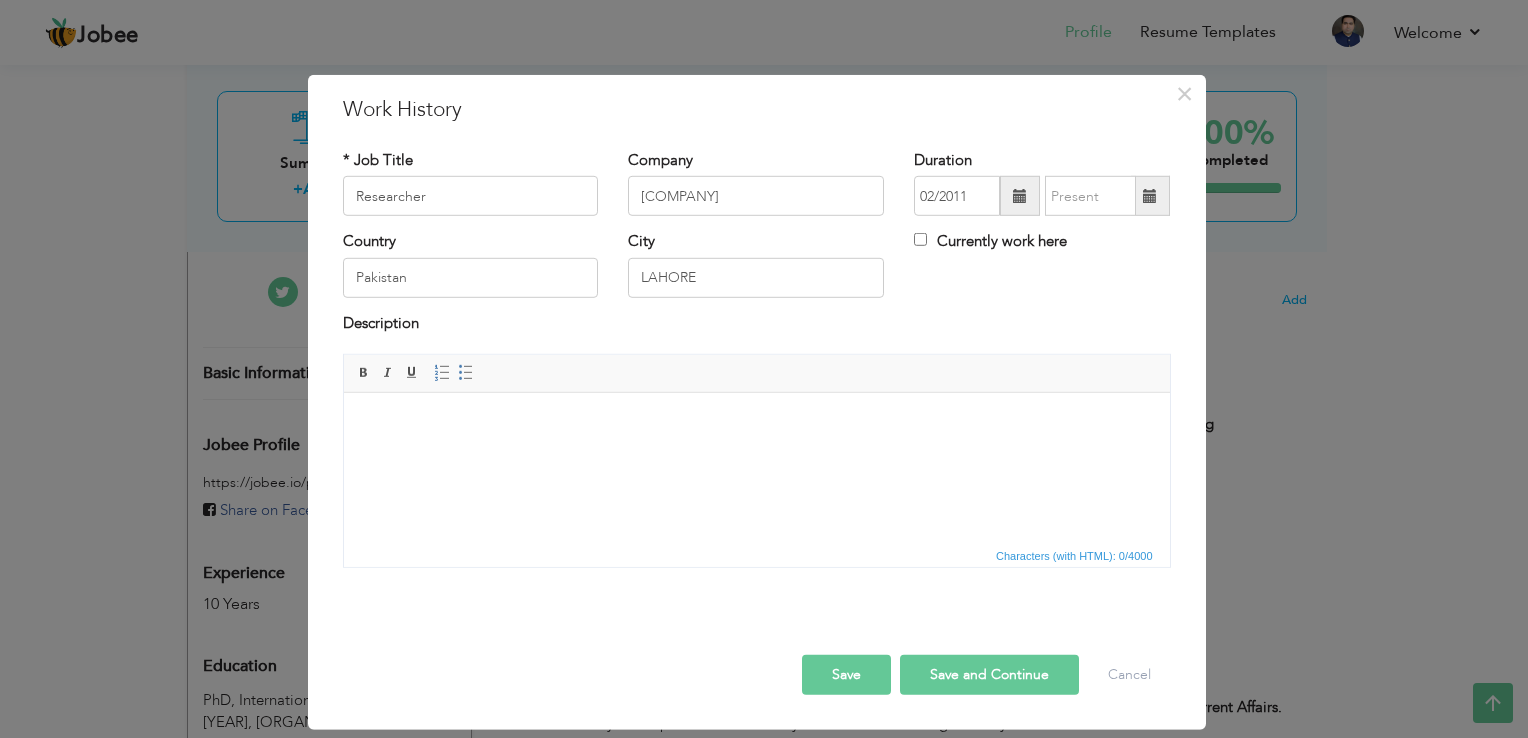click at bounding box center (1150, 196) 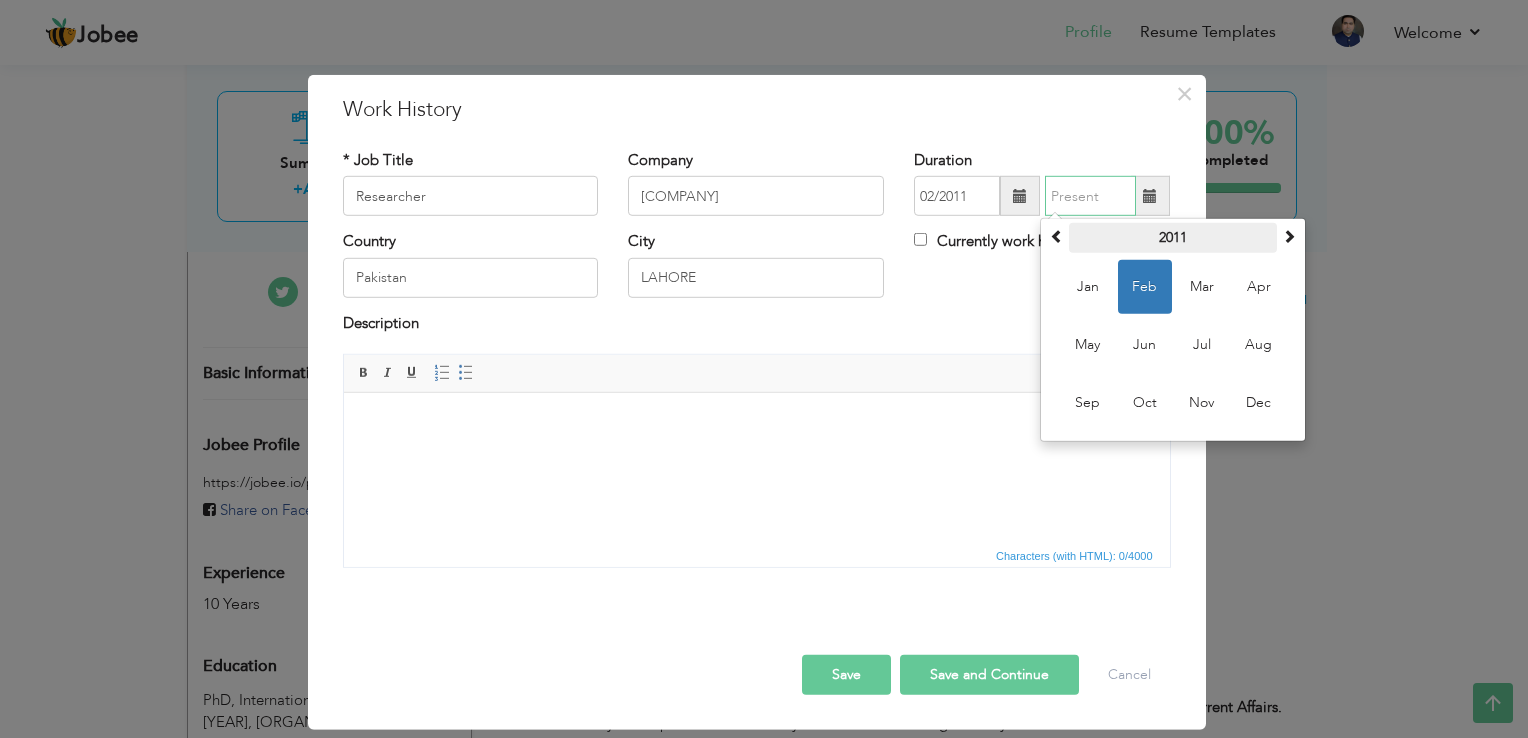 click on "2011" at bounding box center (1173, 238) 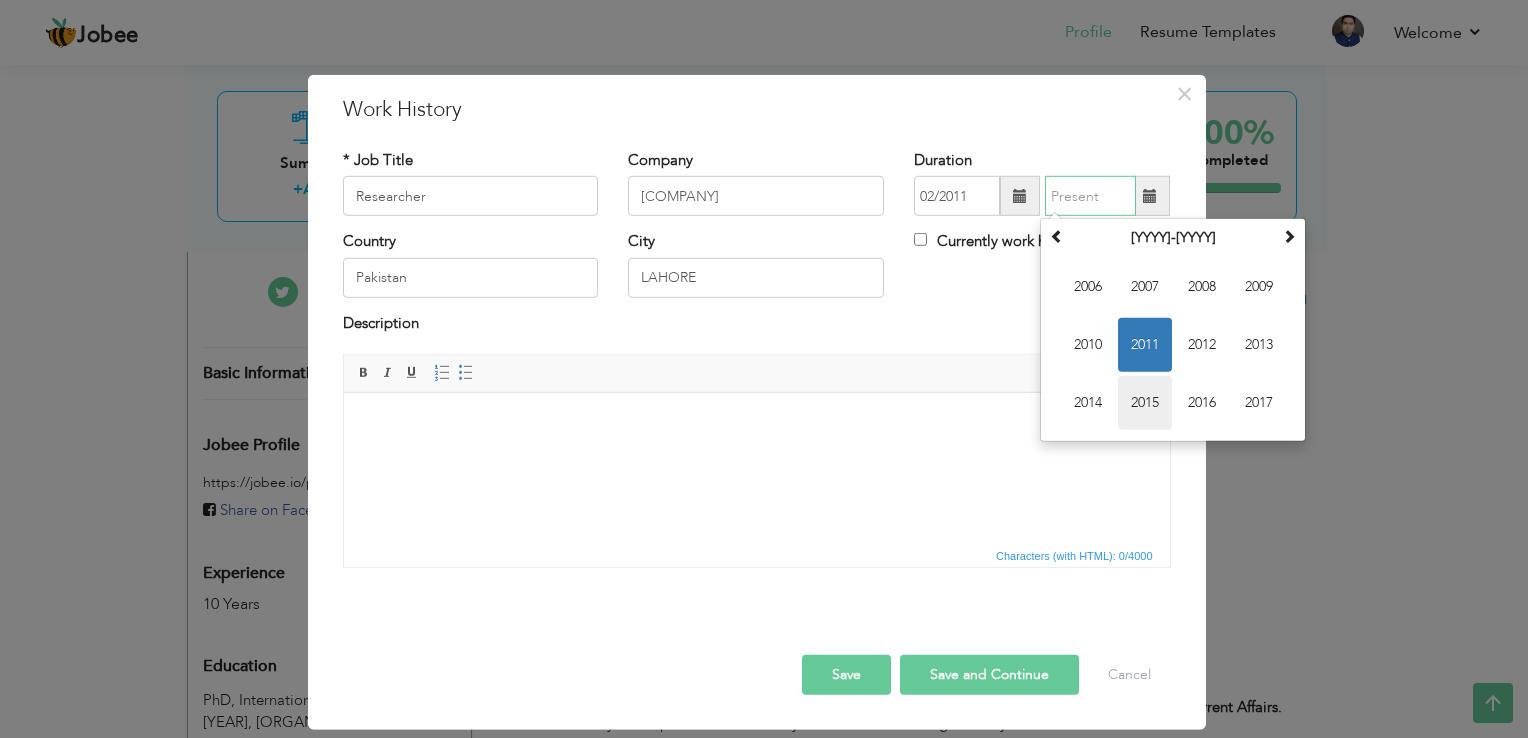 click on "2015" at bounding box center [1145, 403] 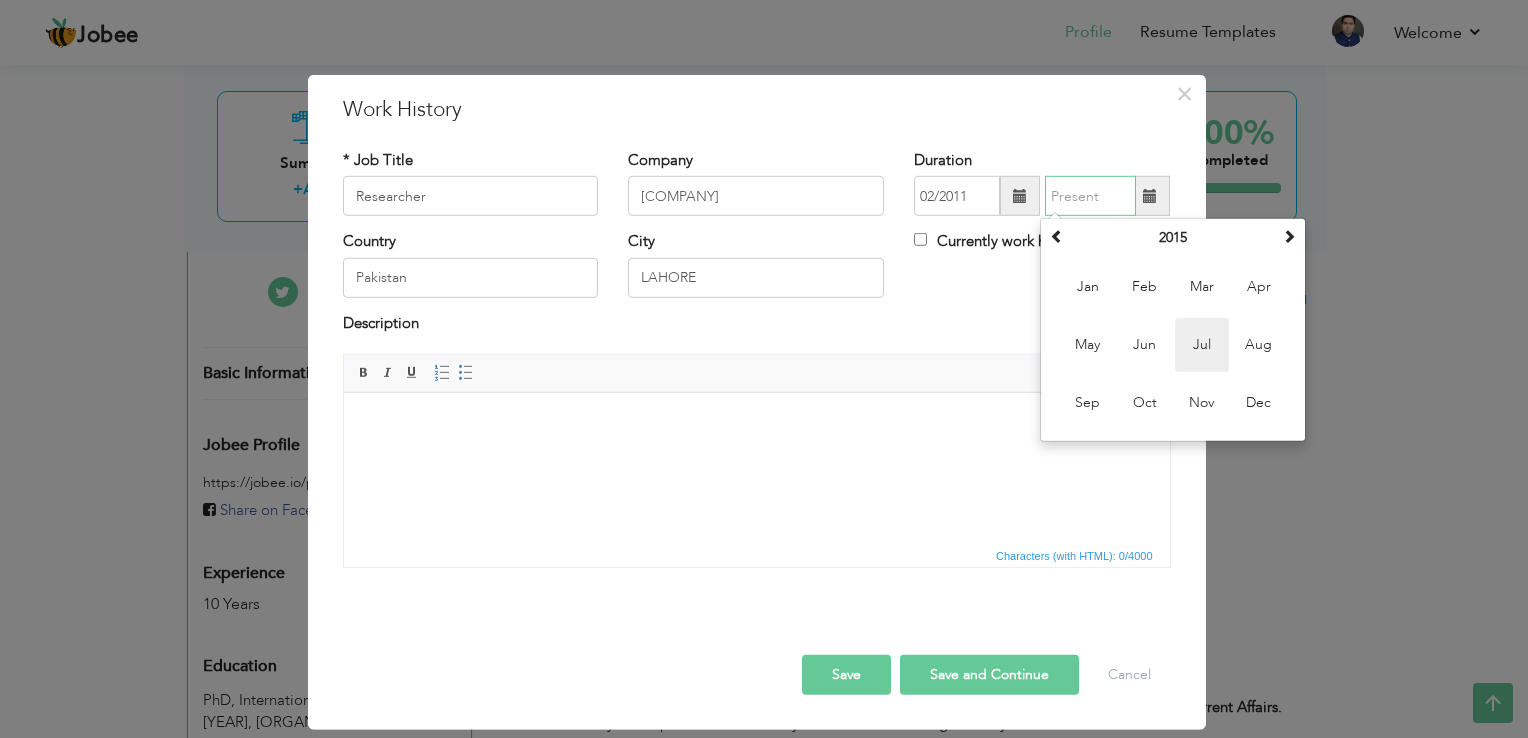 click on "Jul" at bounding box center [1202, 345] 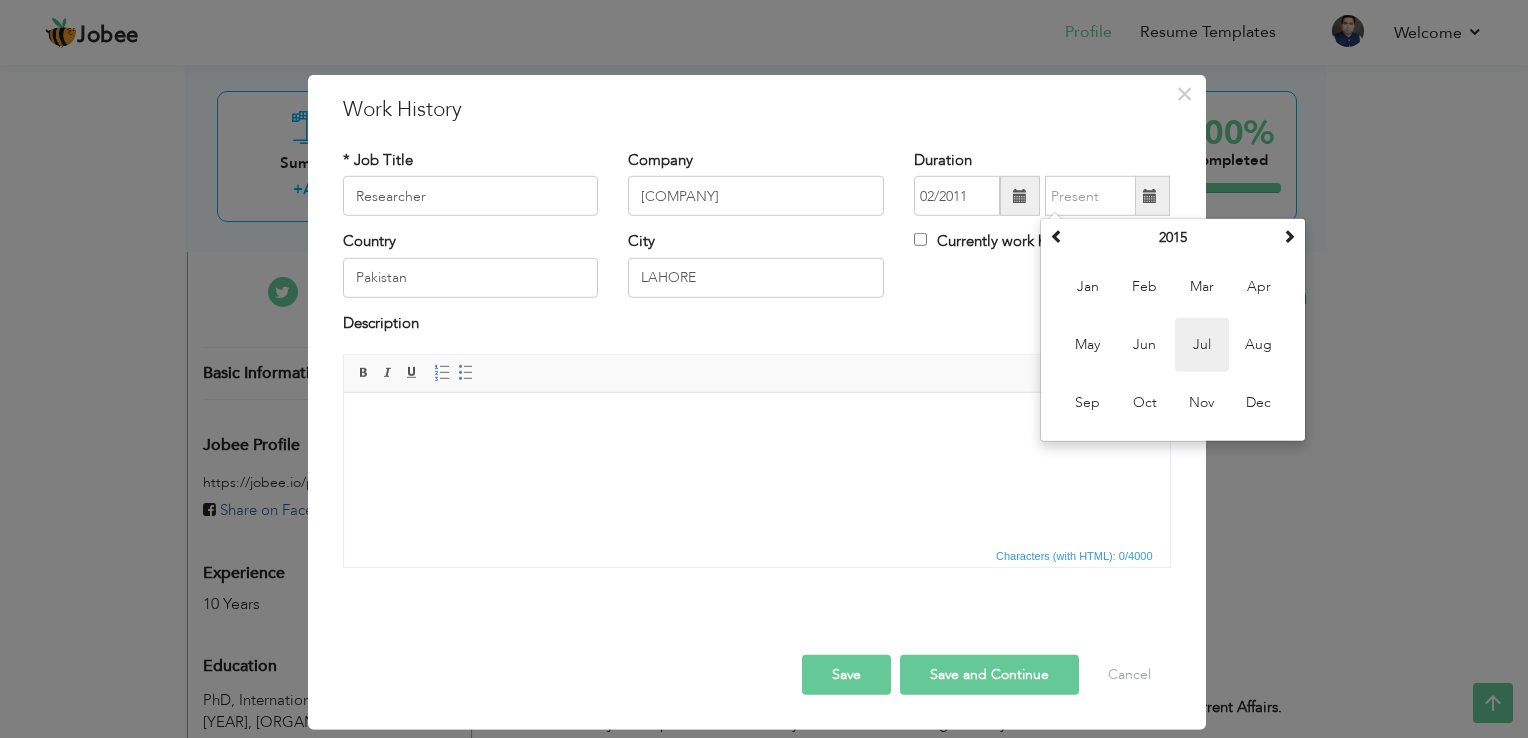 type on "07/2015" 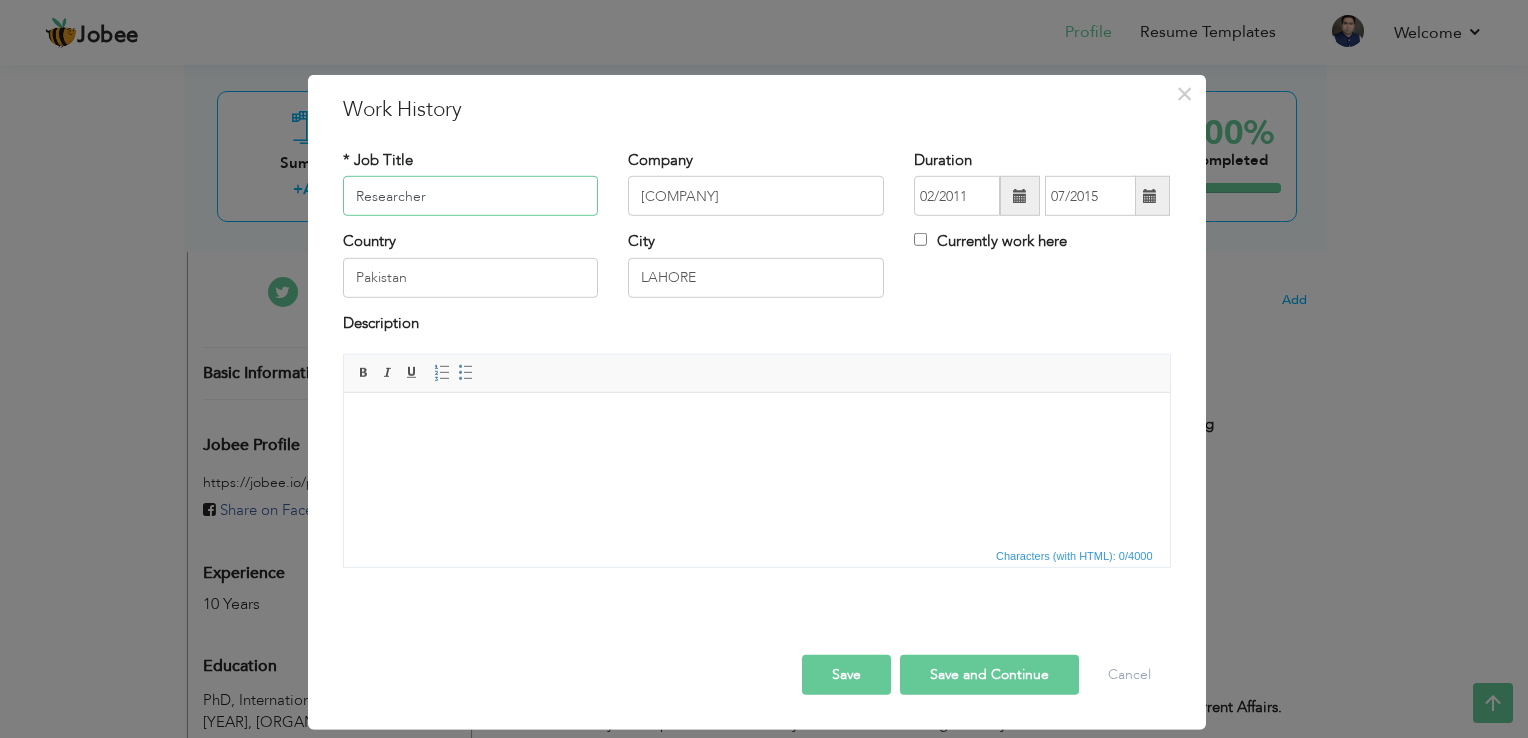 click on "Researcher" at bounding box center [471, 196] 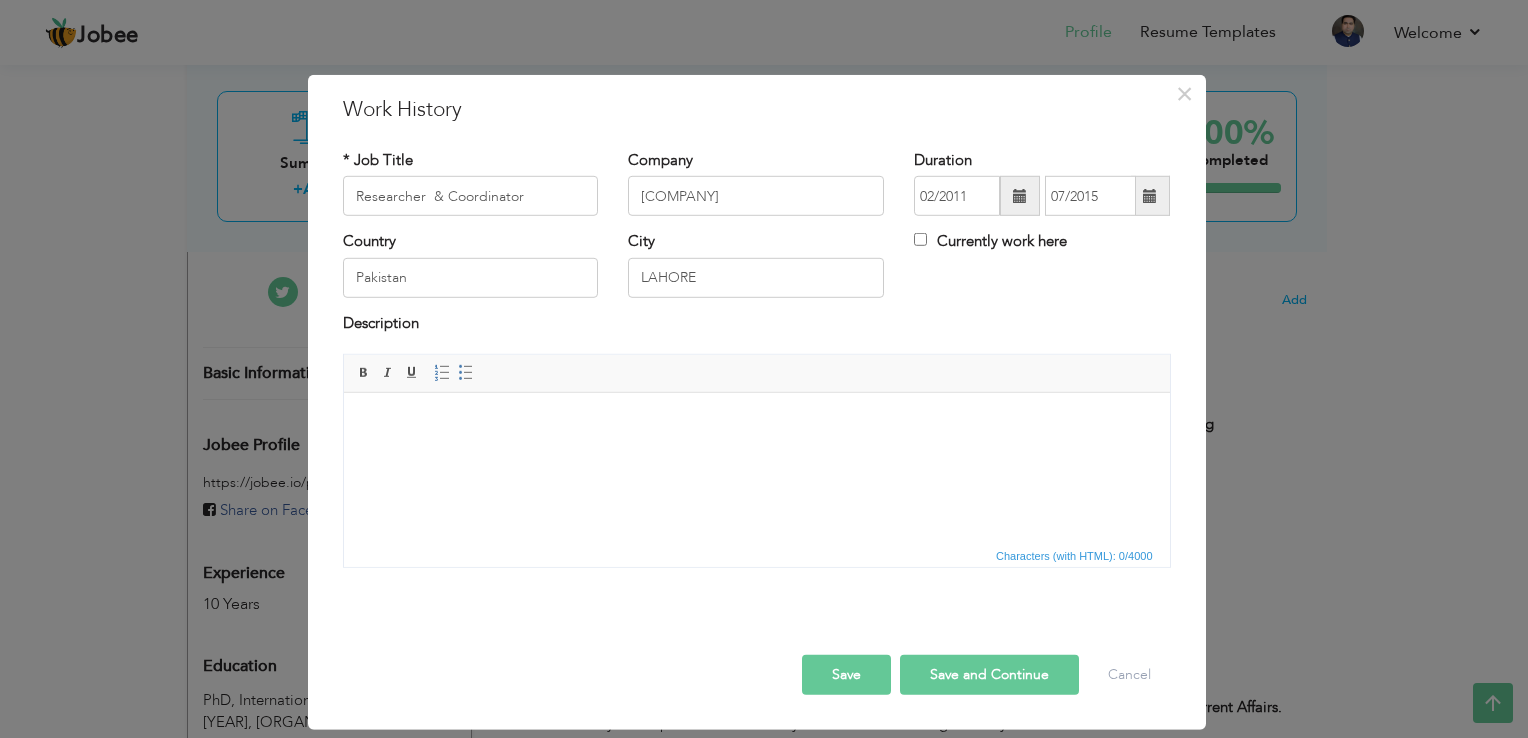 drag, startPoint x: 414, startPoint y: 194, endPoint x: 455, endPoint y: 176, distance: 44.777225 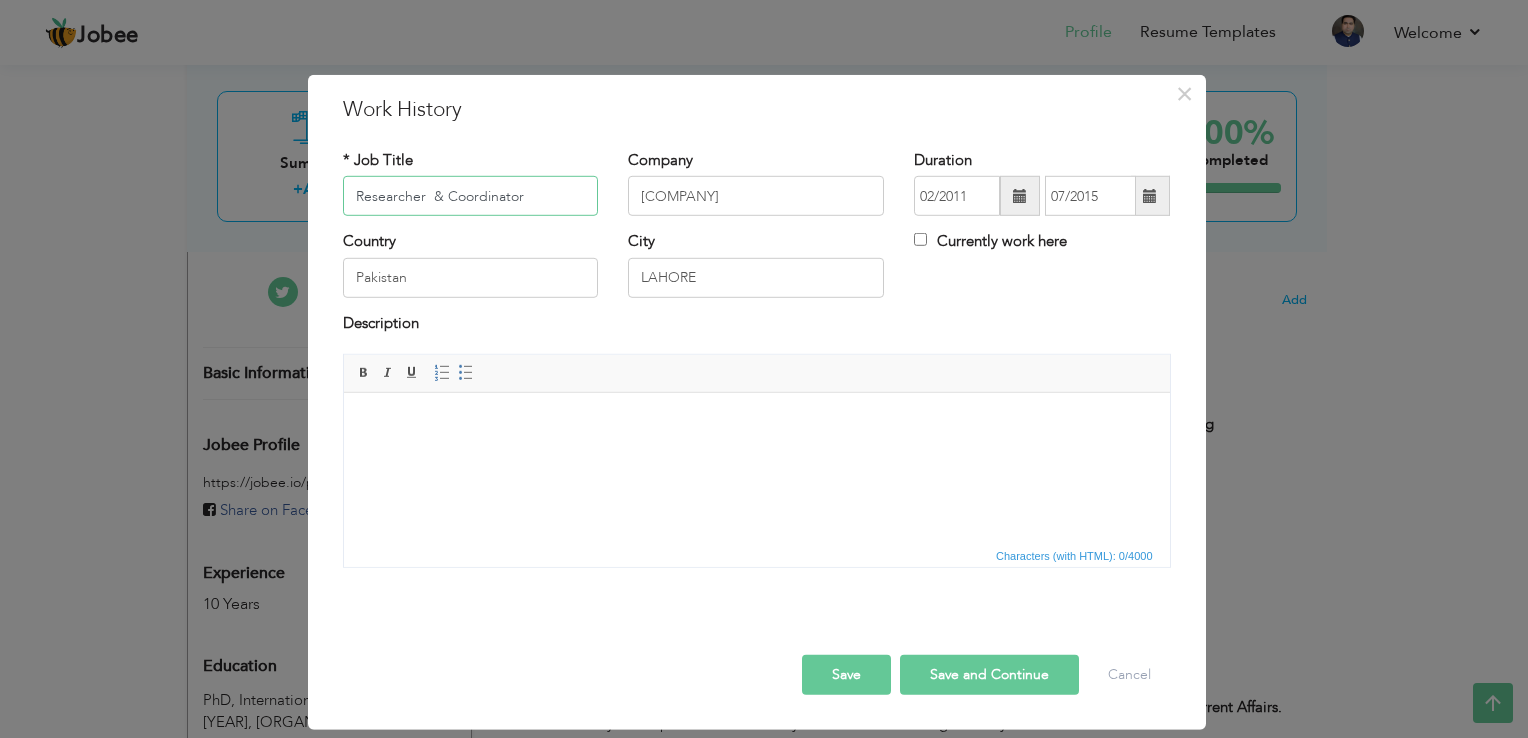 click on "Researcher  & Coordinator" at bounding box center [471, 196] 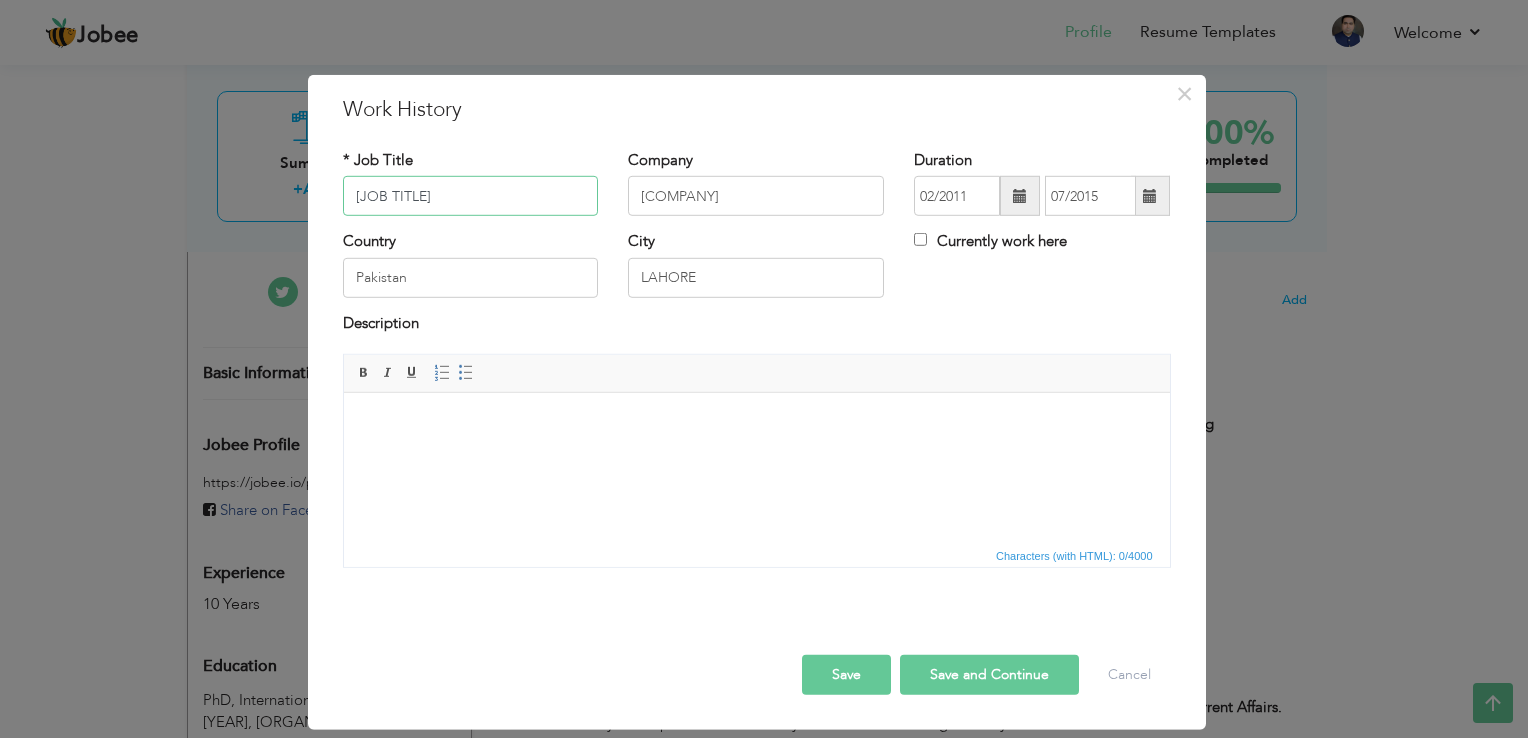 click on "[JOB TITLE]" at bounding box center [471, 196] 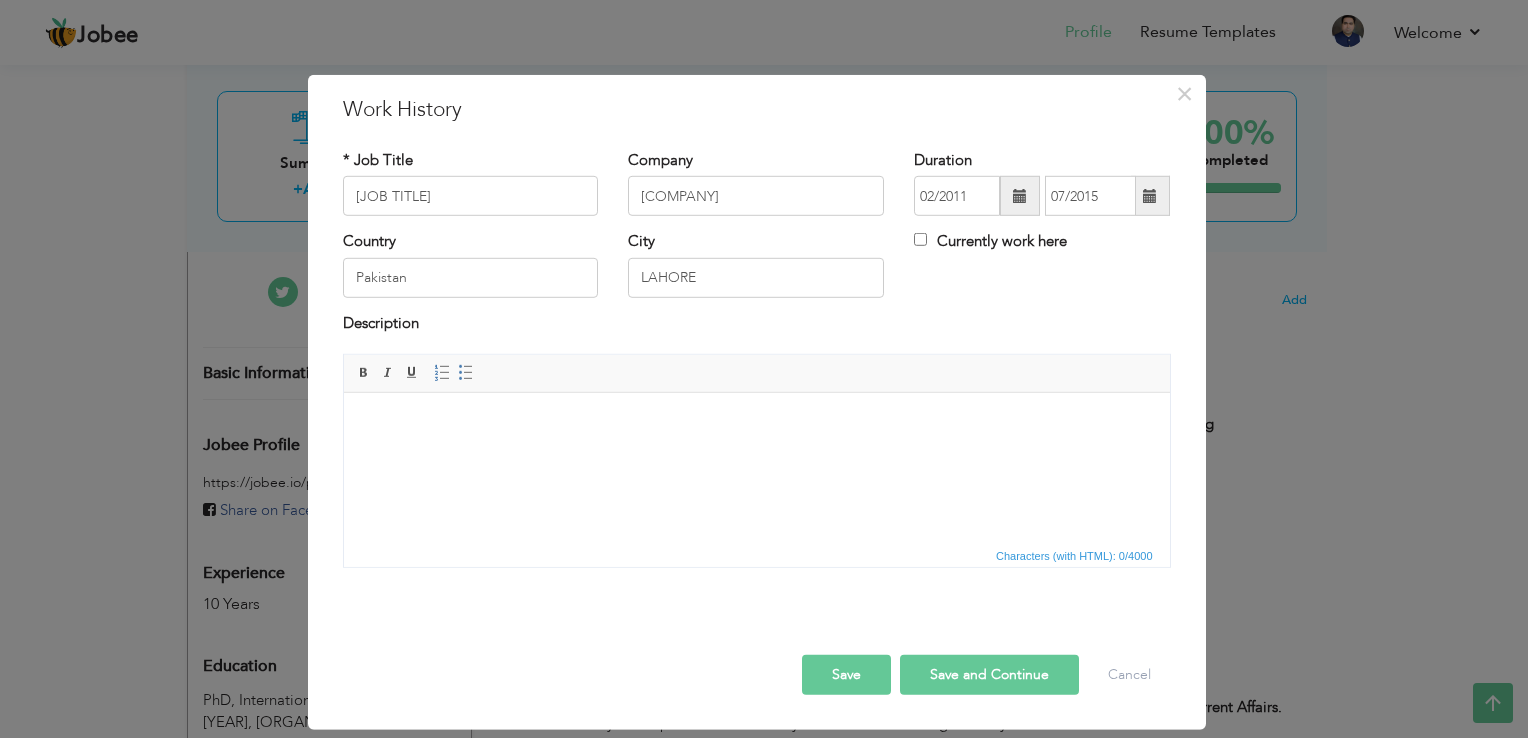 click at bounding box center (756, 423) 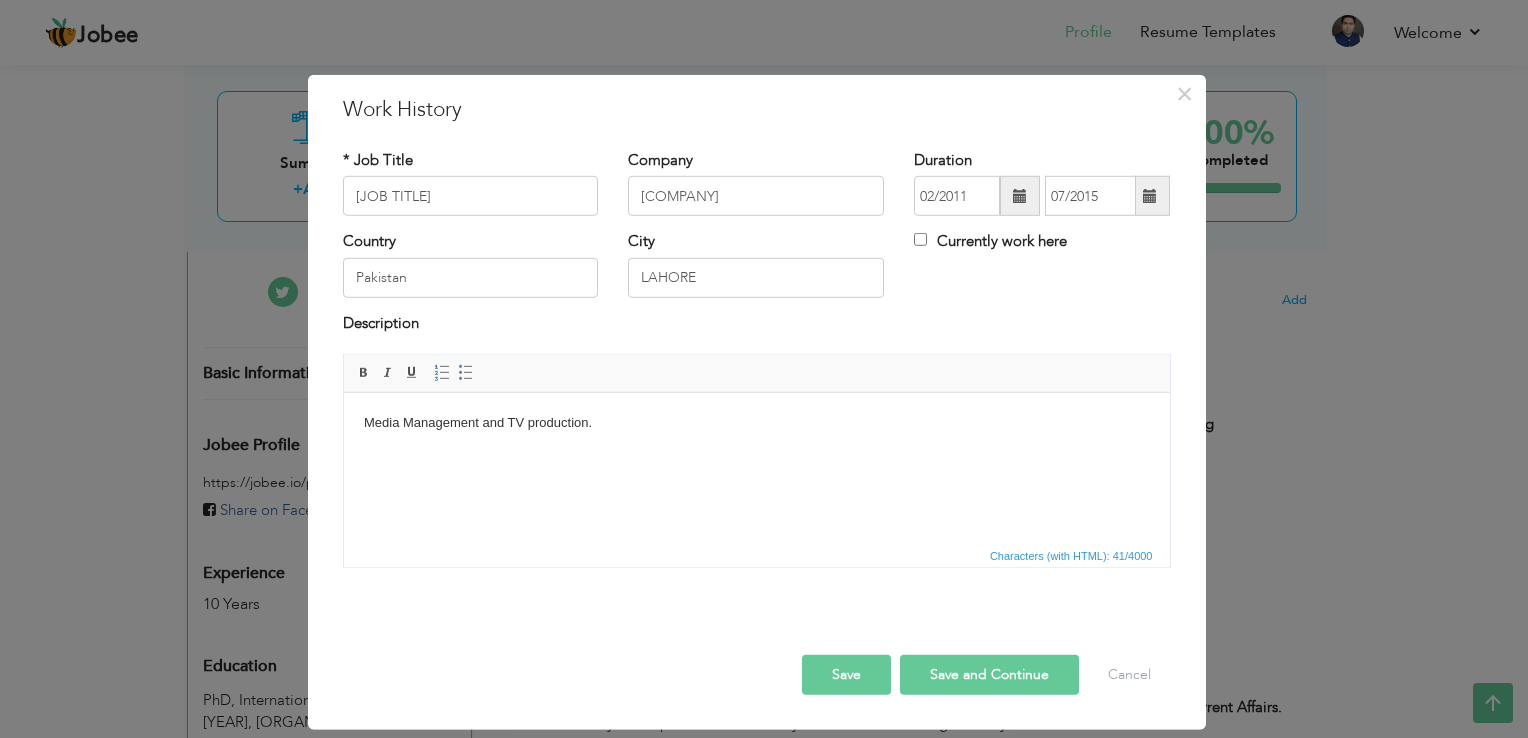 click on "Save" at bounding box center (846, 675) 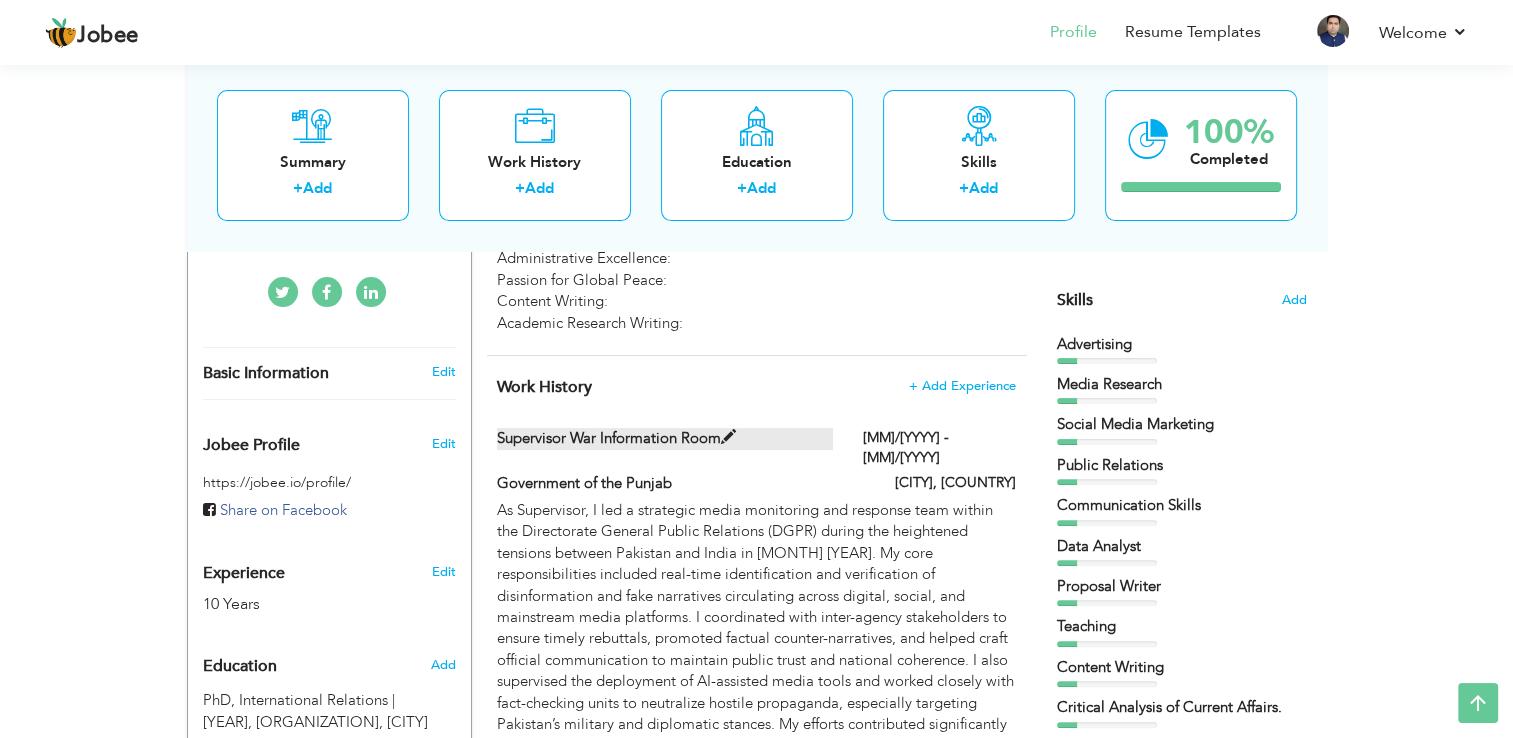 click on "Supervisor War Information Room" at bounding box center (665, 438) 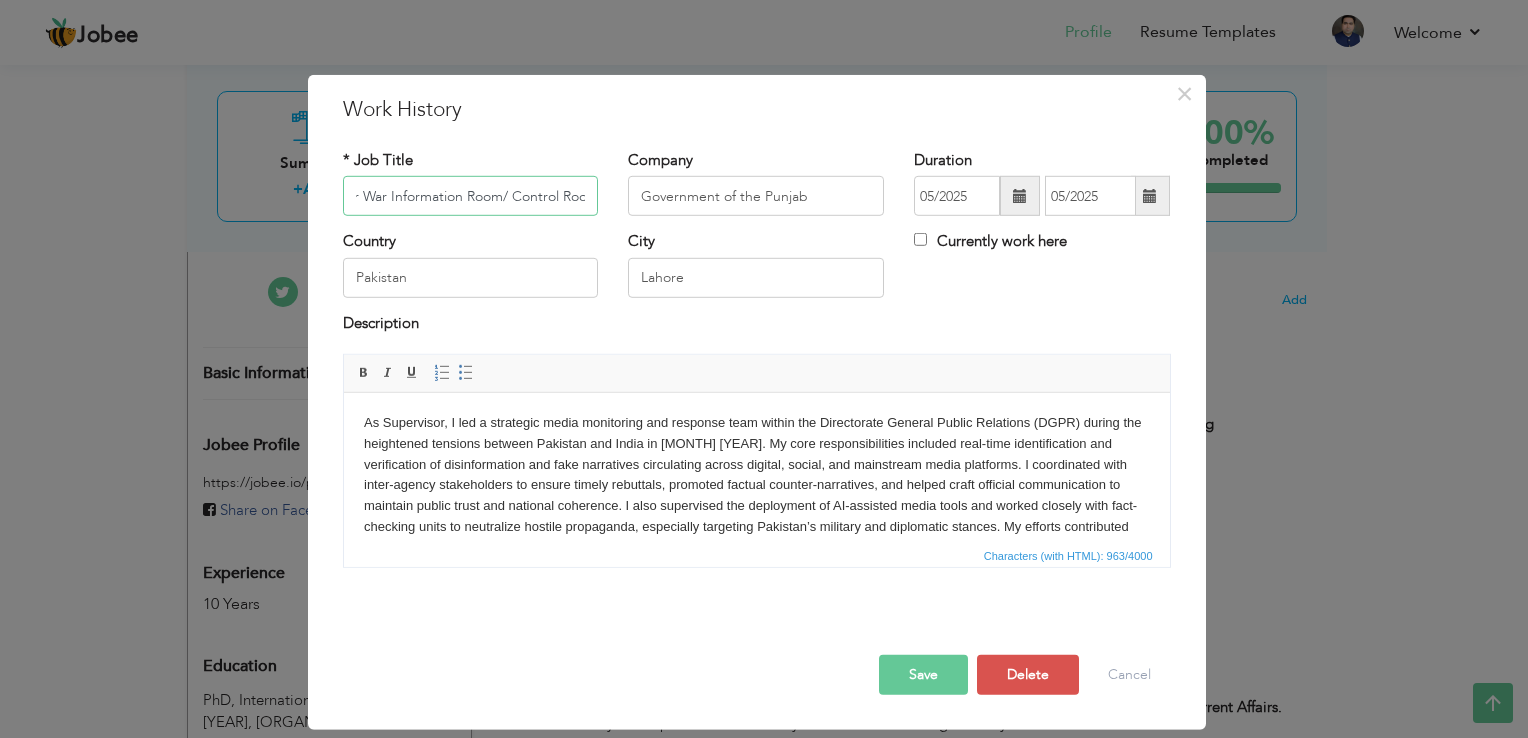 scroll, scrollTop: 0, scrollLeft: 75, axis: horizontal 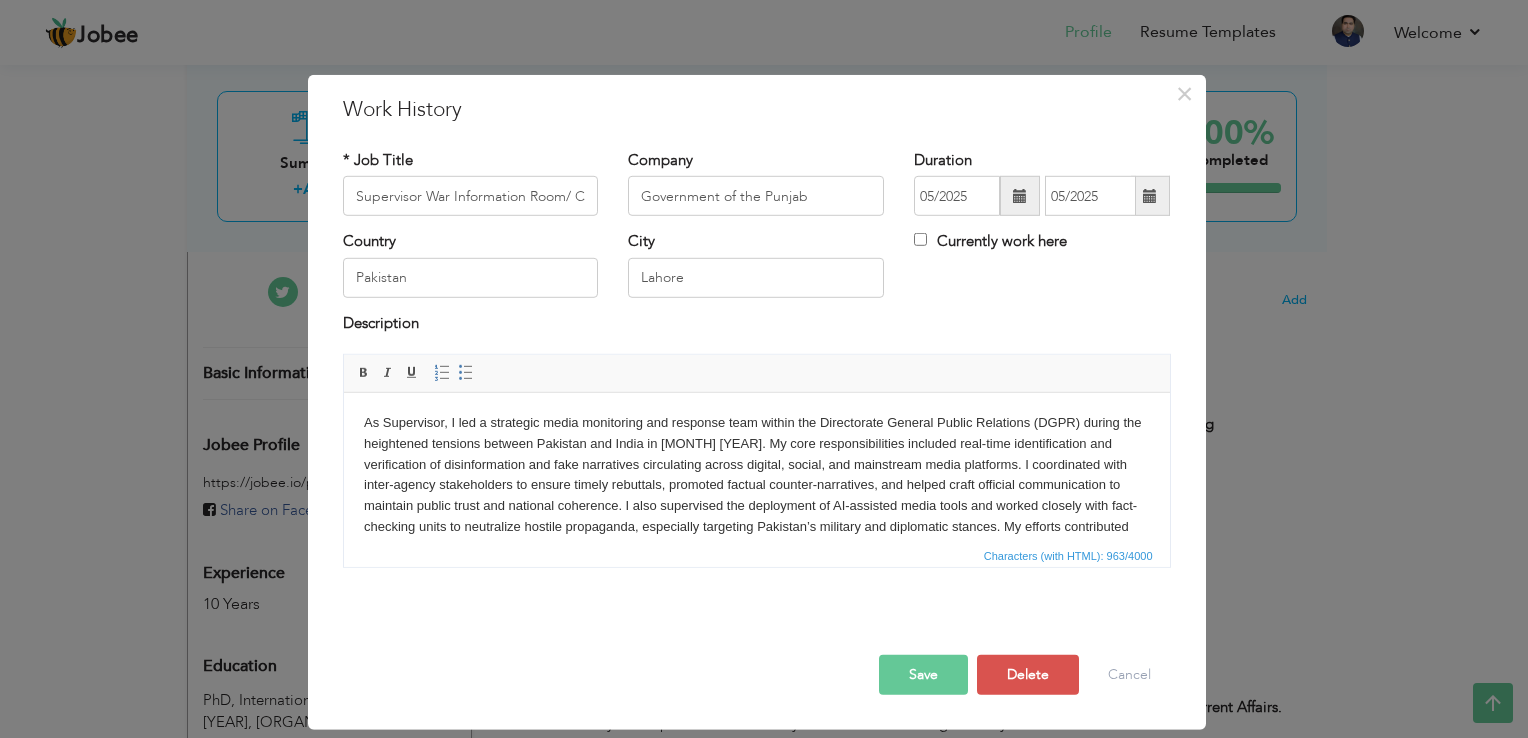 click on "Save" at bounding box center (923, 675) 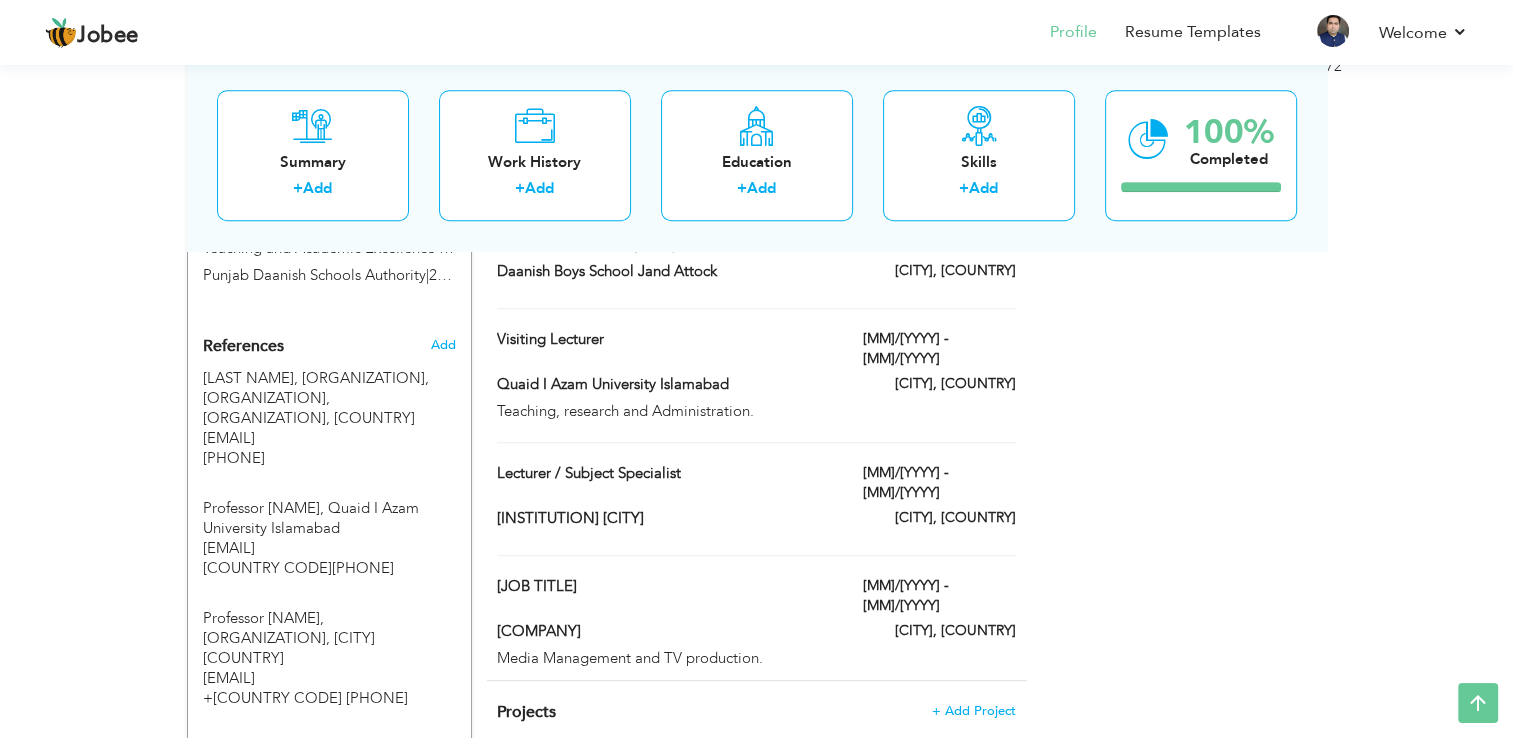 scroll, scrollTop: 1705, scrollLeft: 0, axis: vertical 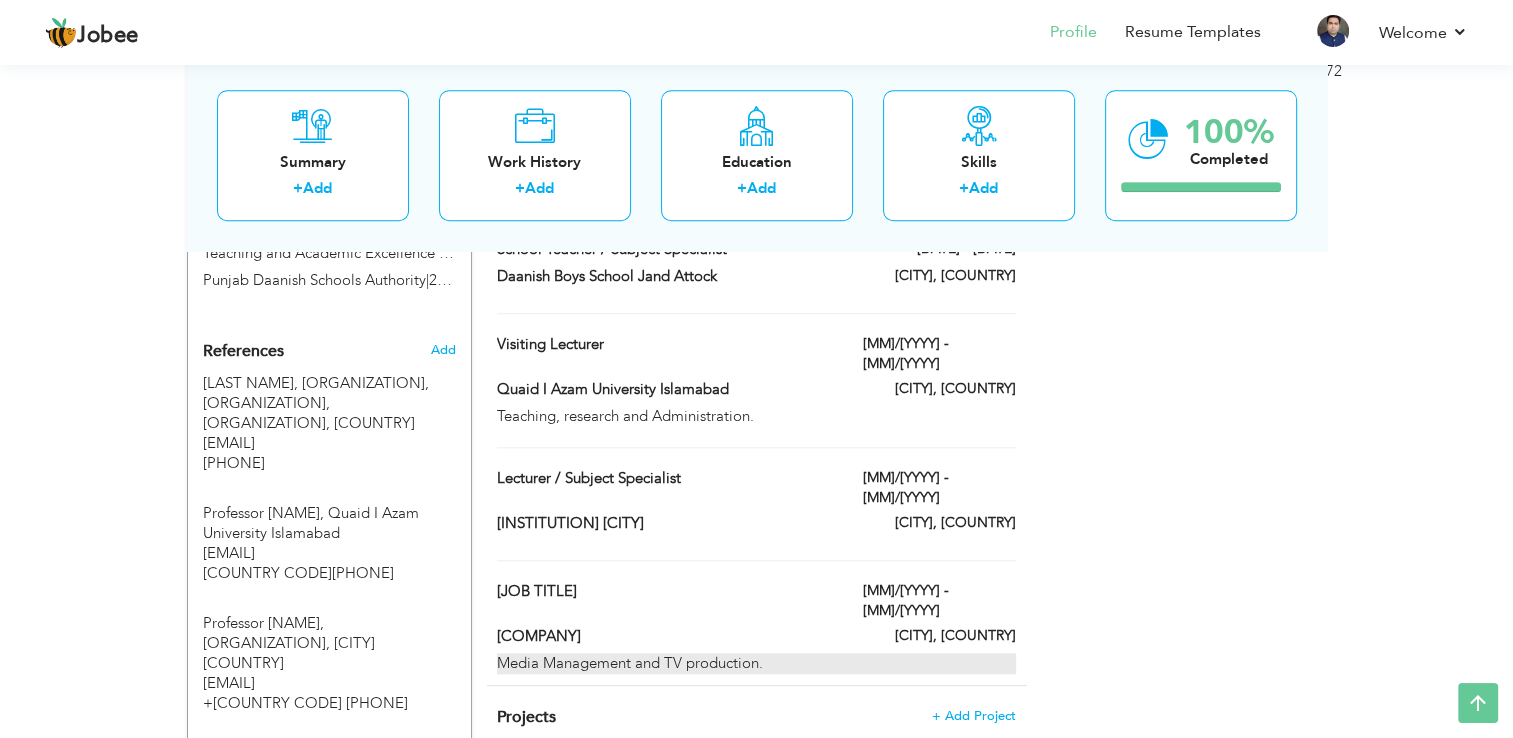 click on "Media Management and TV production." at bounding box center (756, 663) 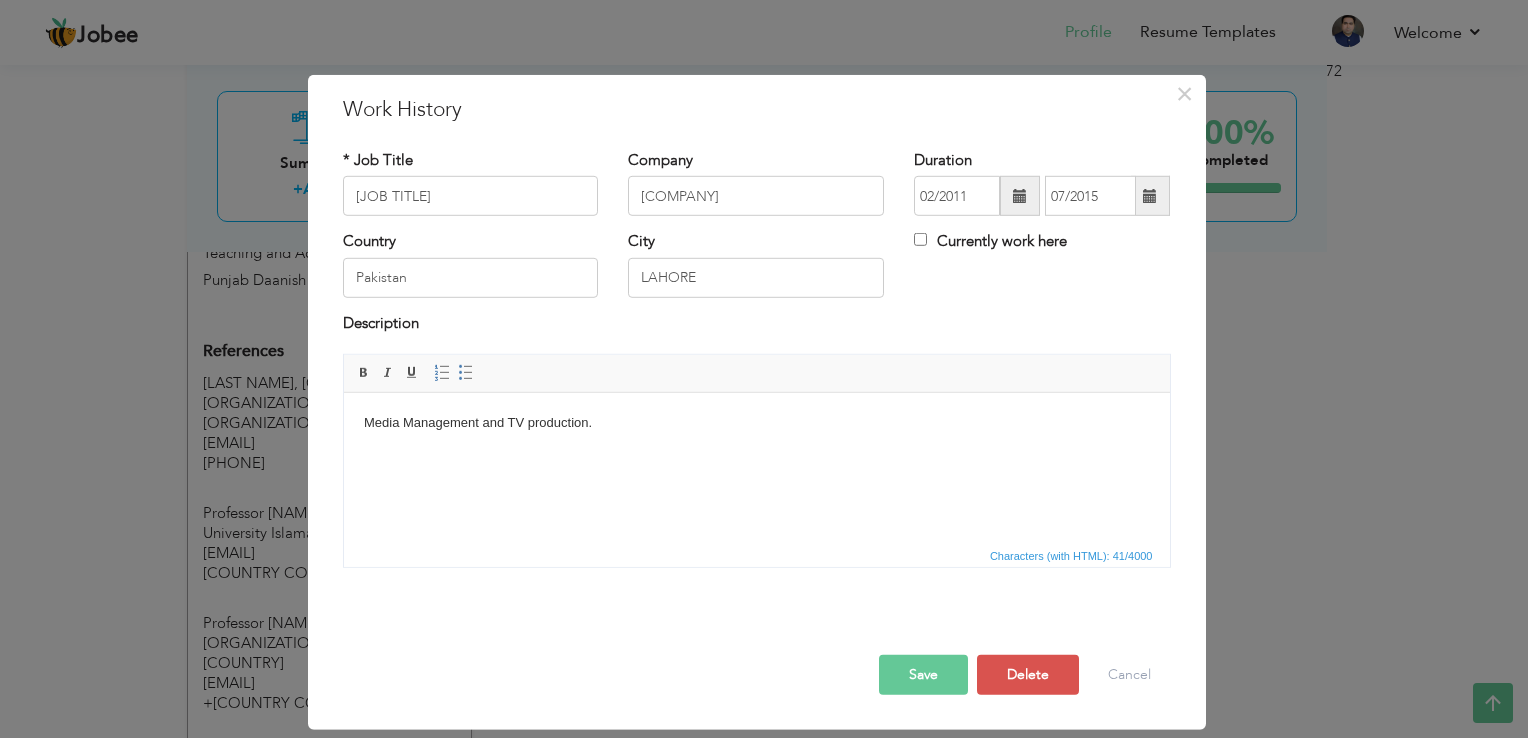 click on "Media Management and TV production." at bounding box center (756, 423) 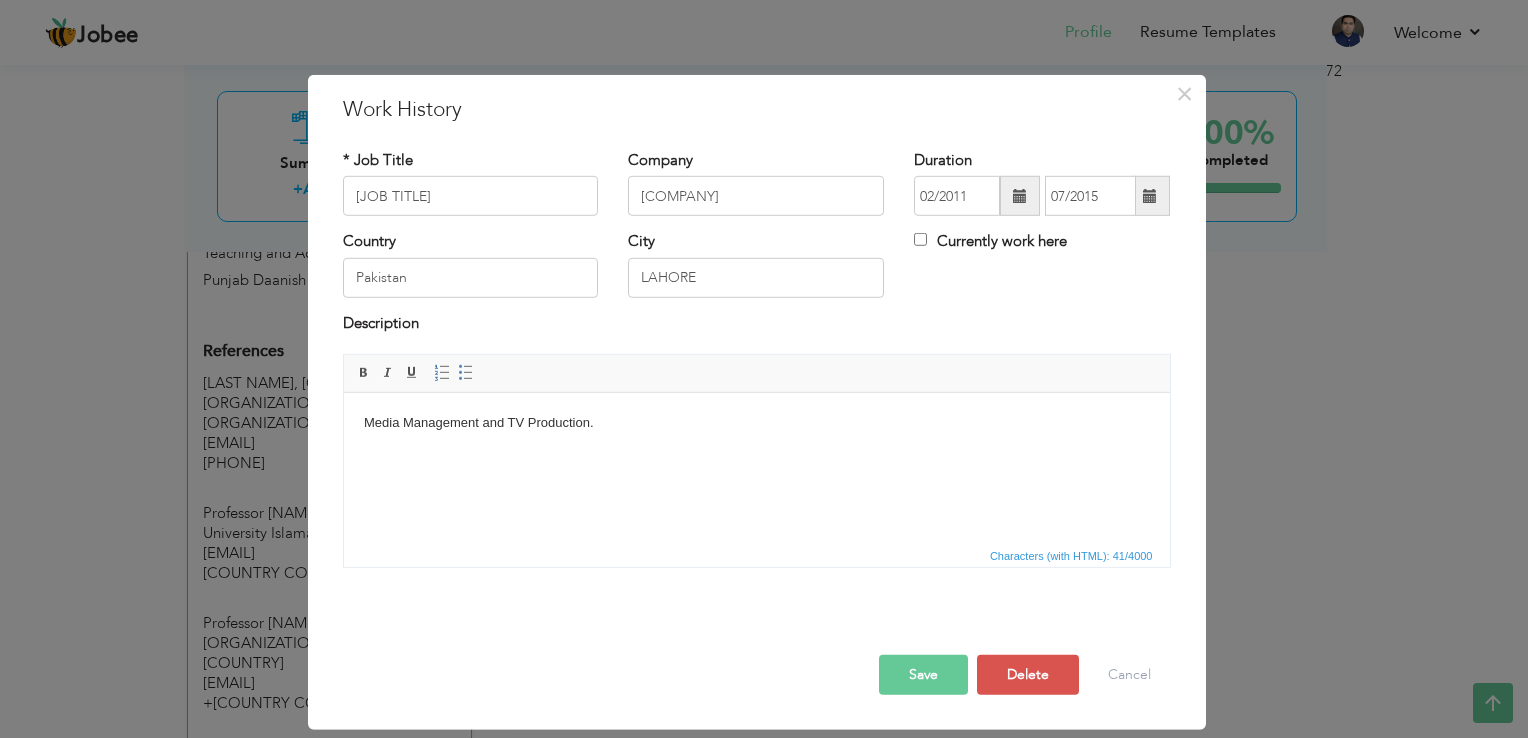 click on "Save" at bounding box center (923, 675) 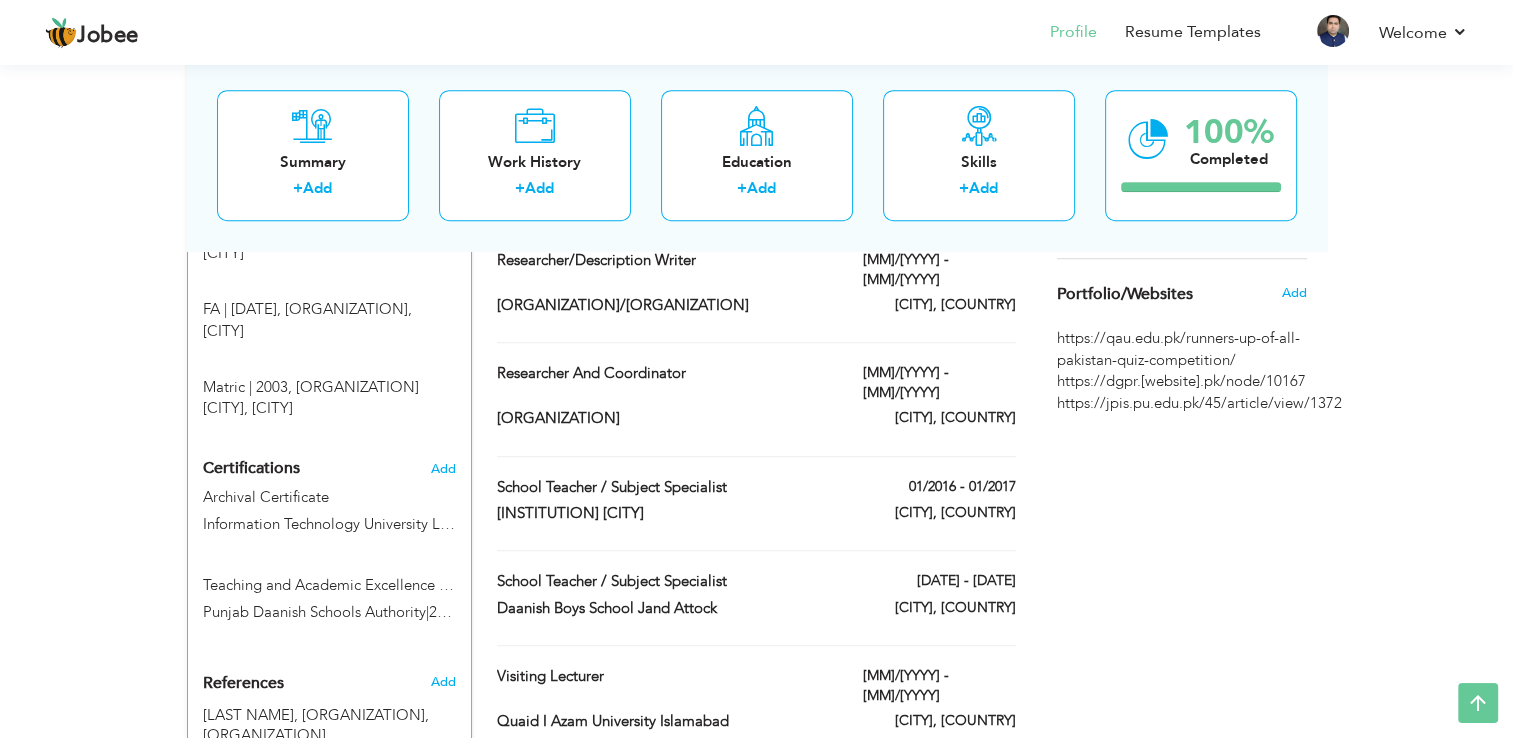 scroll, scrollTop: 1377, scrollLeft: 0, axis: vertical 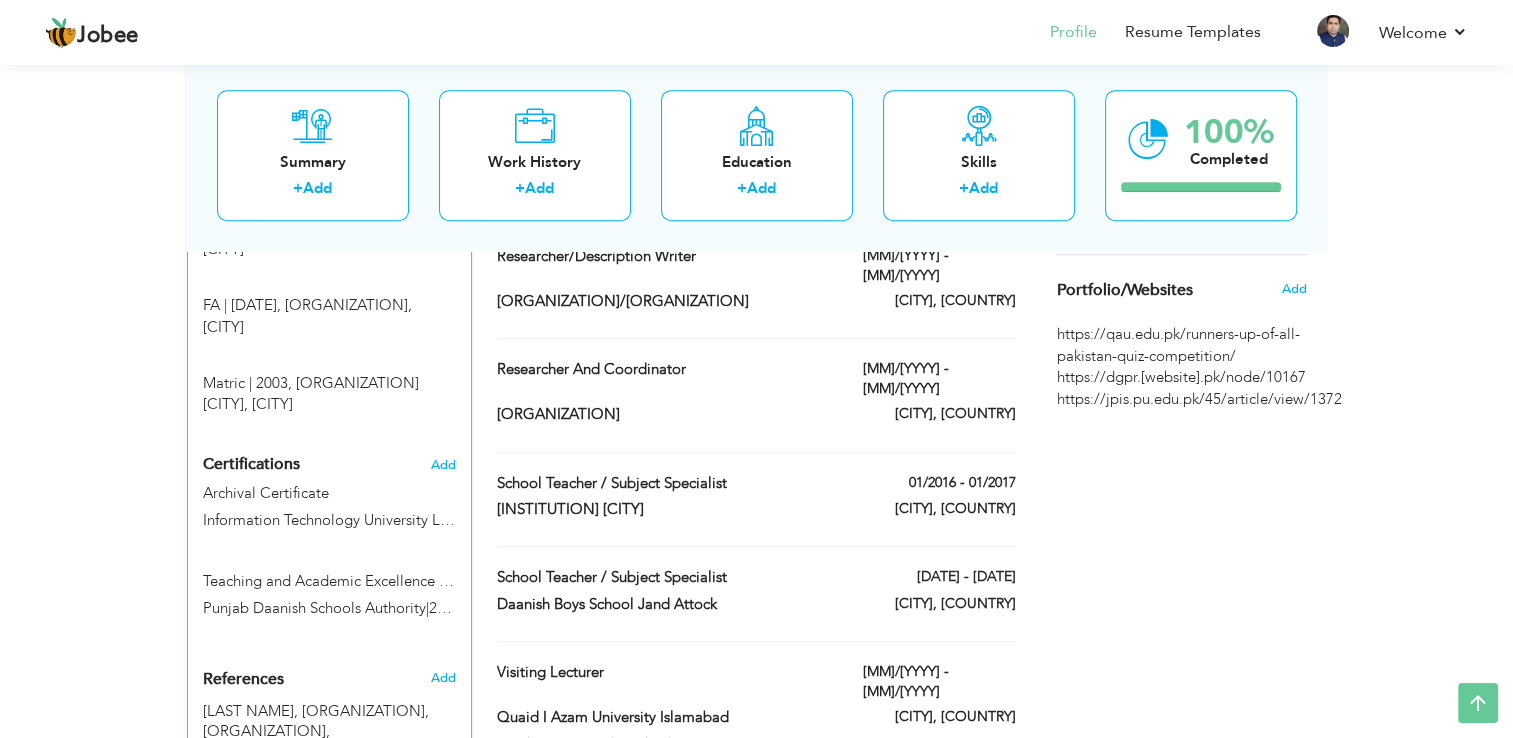 click on "Researcher and Coordinator" at bounding box center [665, 372] 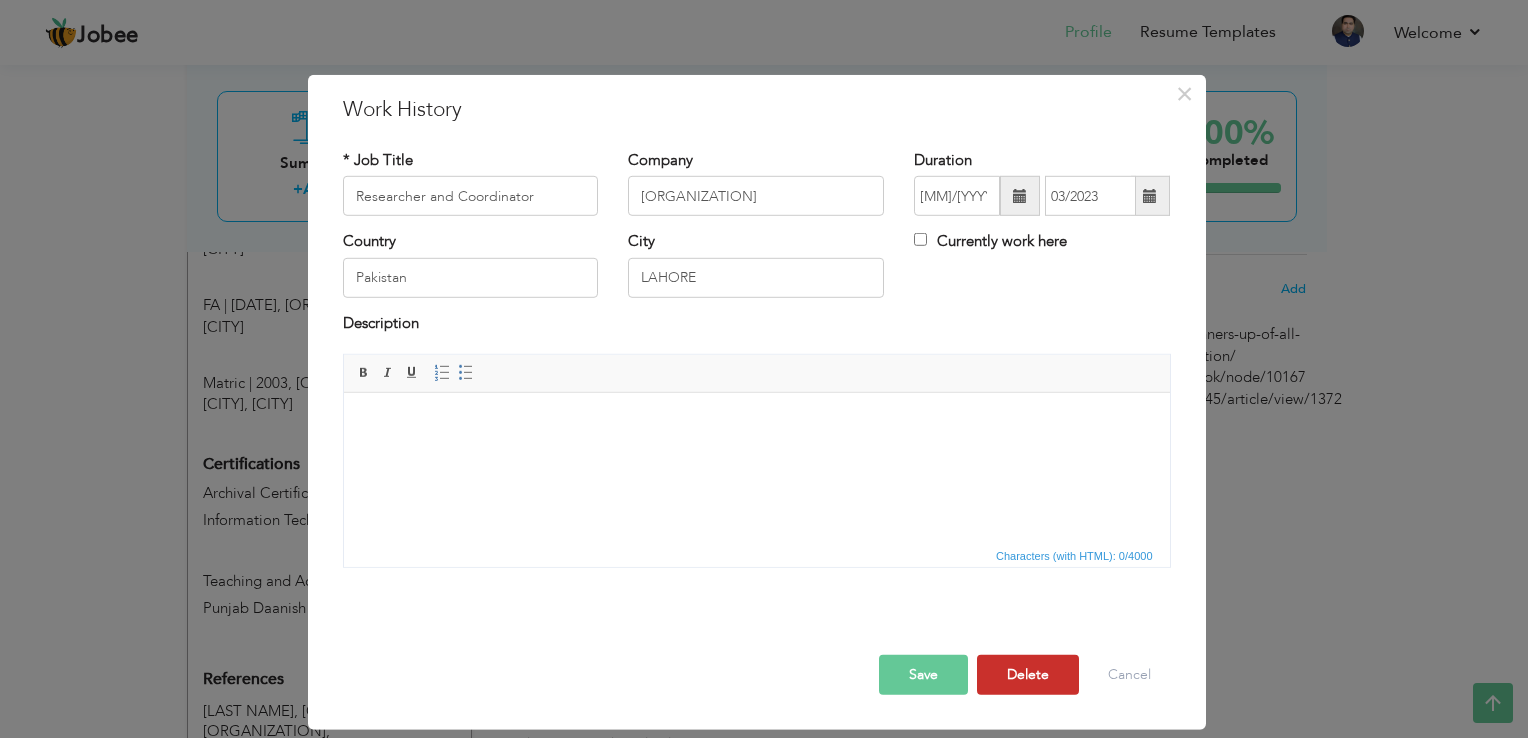 click on "Delete" at bounding box center (1028, 675) 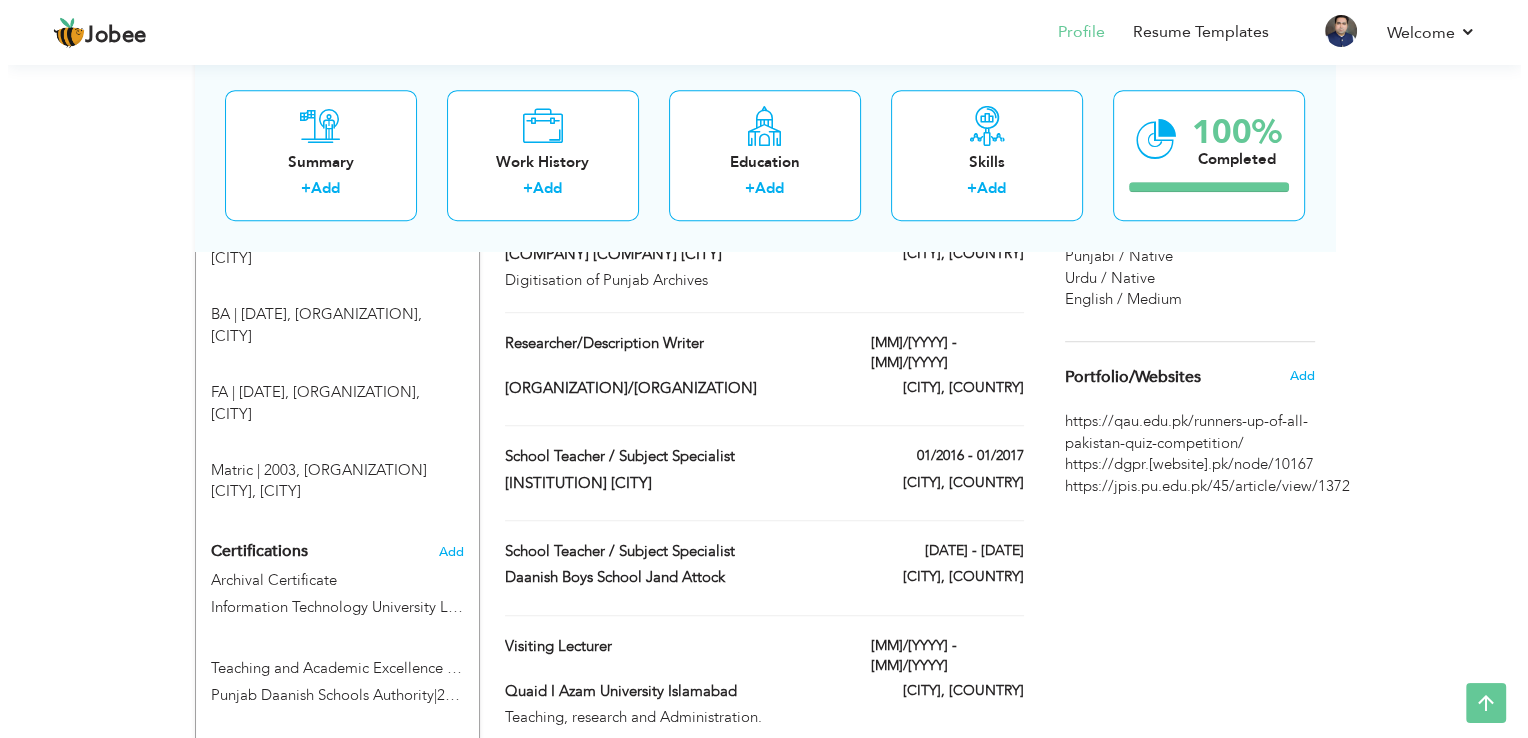 scroll, scrollTop: 1259, scrollLeft: 0, axis: vertical 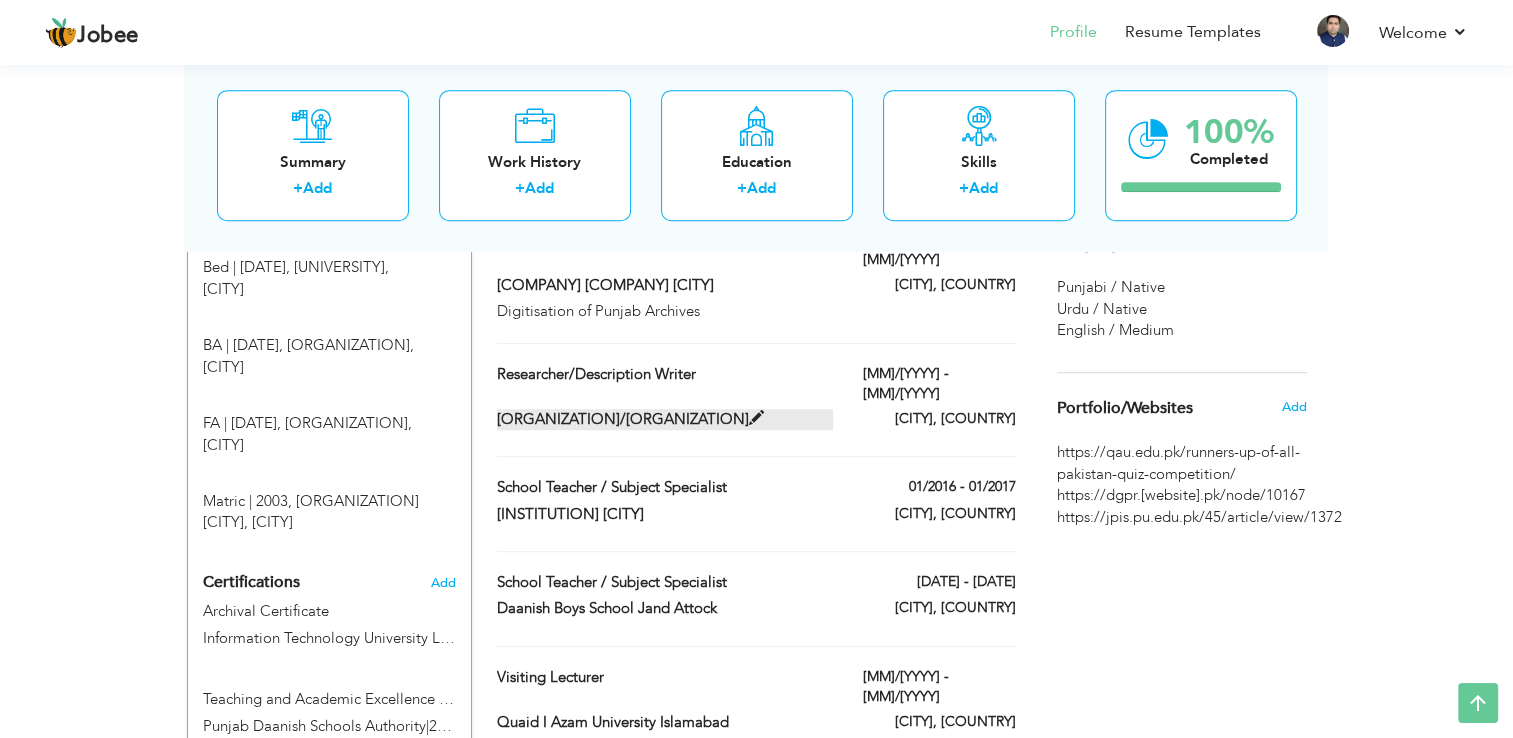 click on "[ORGANIZATION]/[ORGANIZATION]" at bounding box center (665, 419) 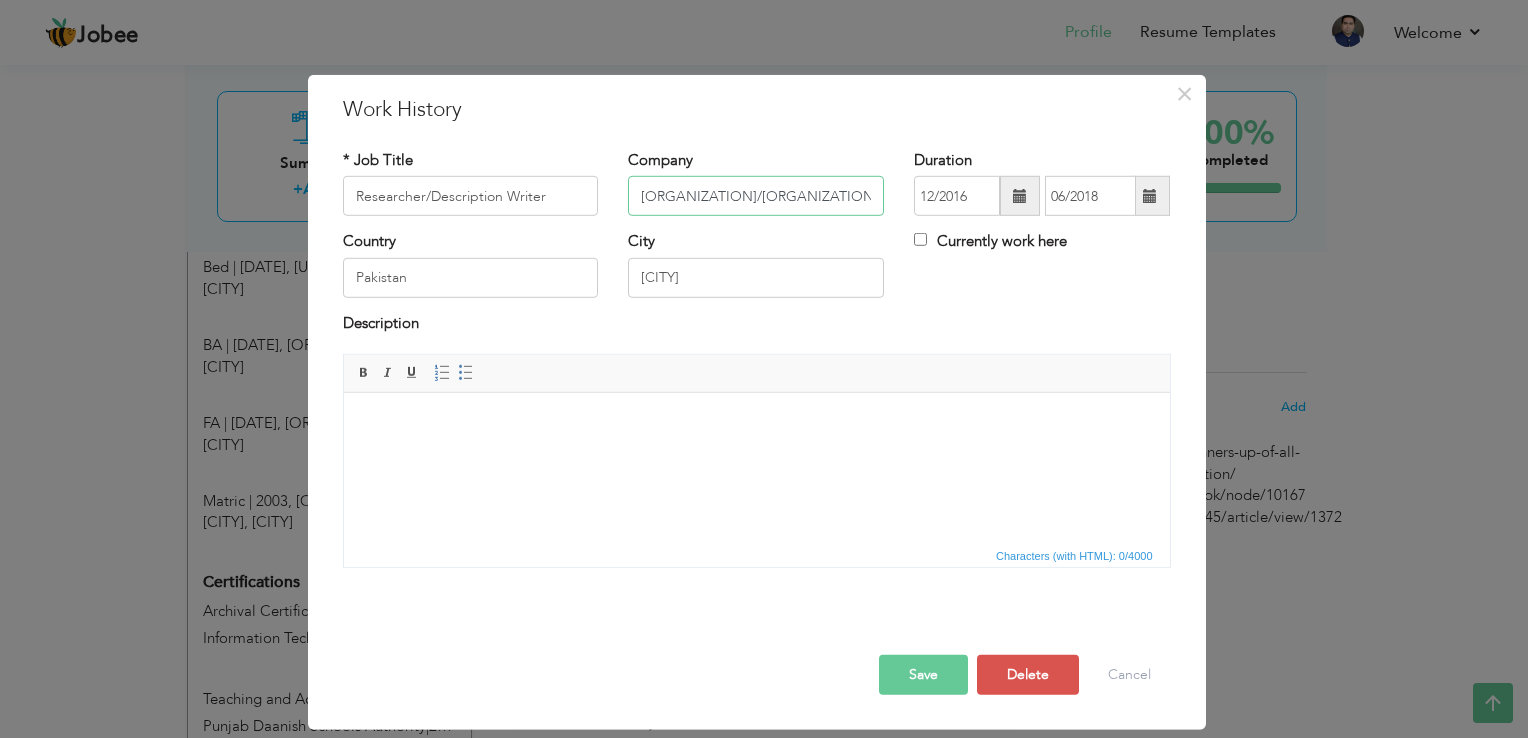 click on "[ORGANIZATION]/[ORGANIZATION]" at bounding box center [756, 196] 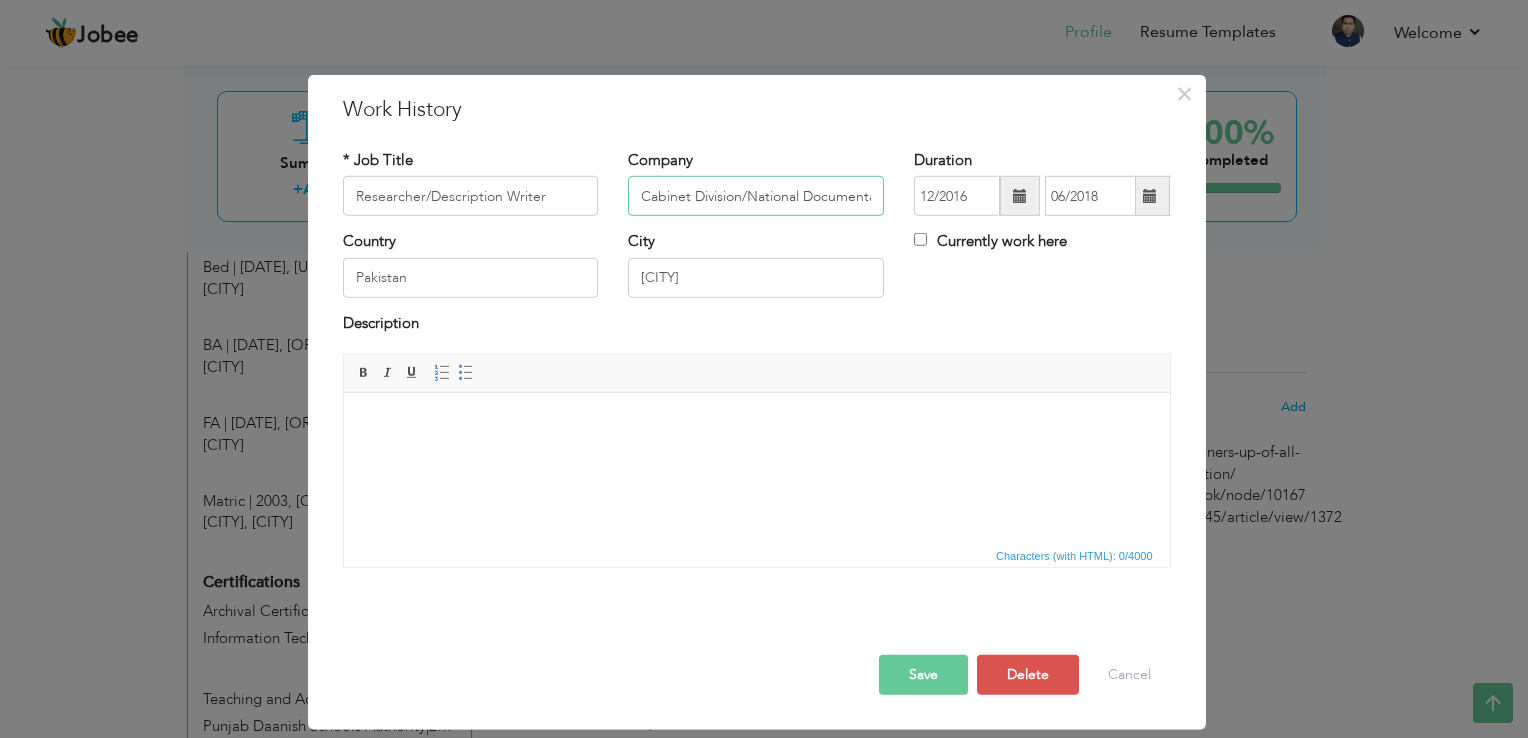 click on "Cabinet Division/National Documentation Wing" at bounding box center (756, 196) 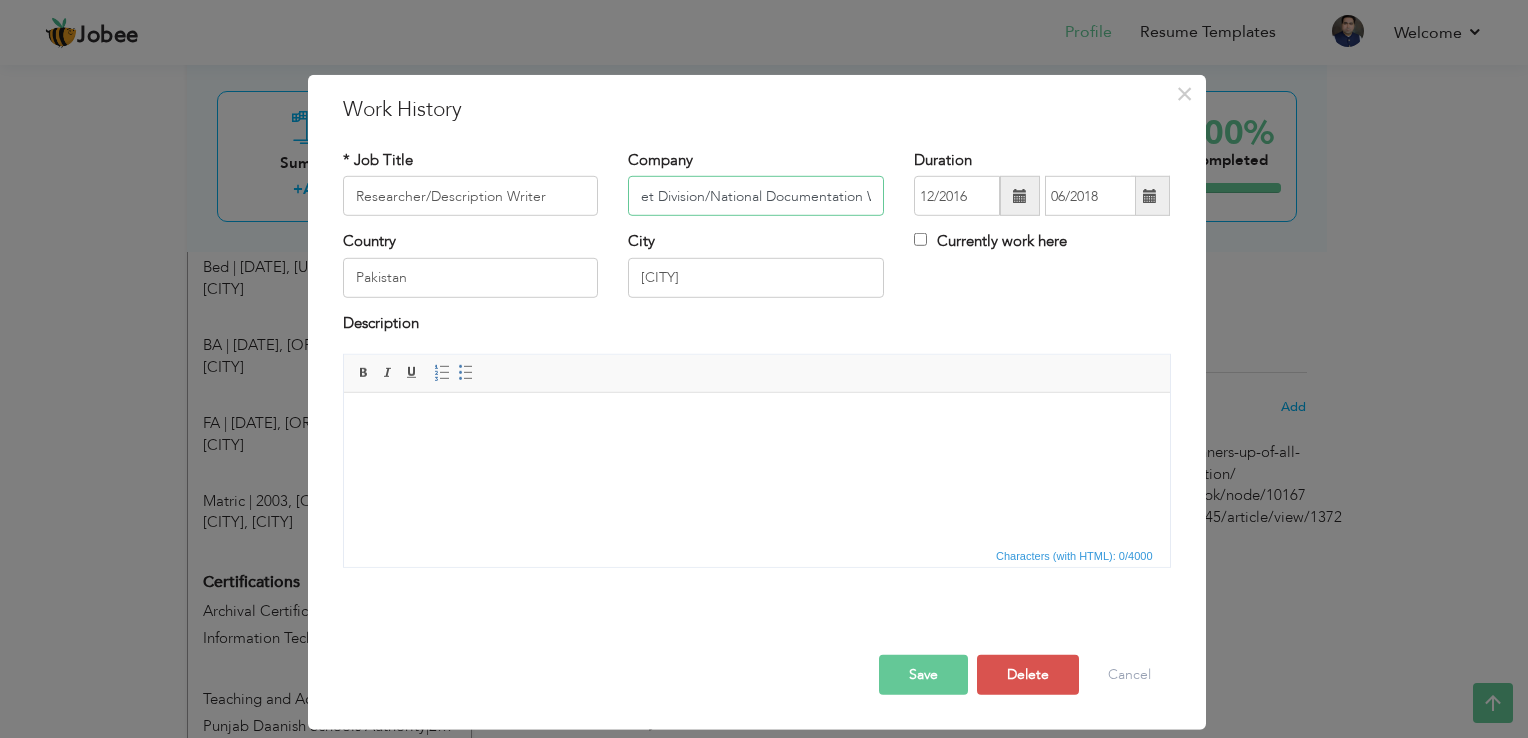 scroll, scrollTop: 0, scrollLeft: 69, axis: horizontal 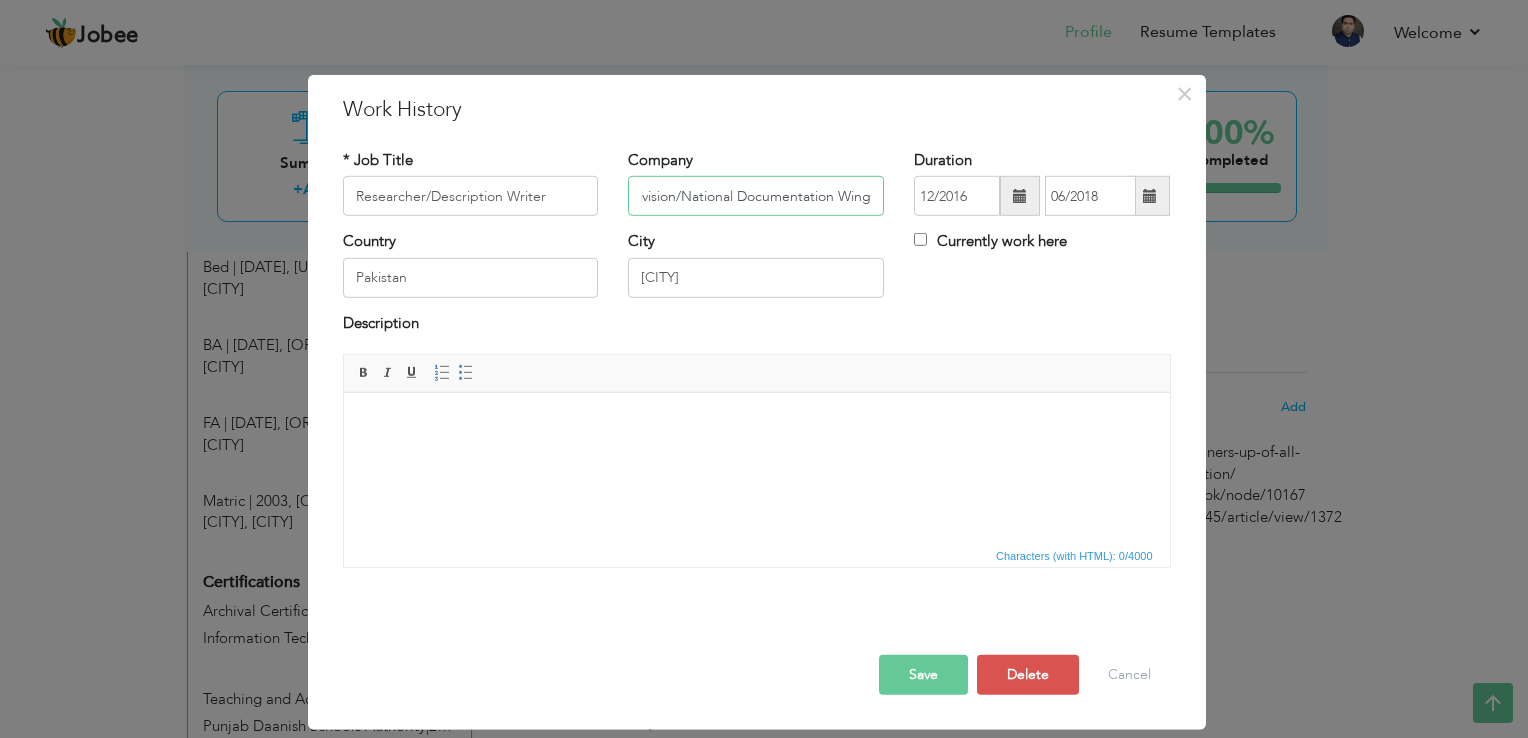 type on "Cabinet Division/National Documentation Wing" 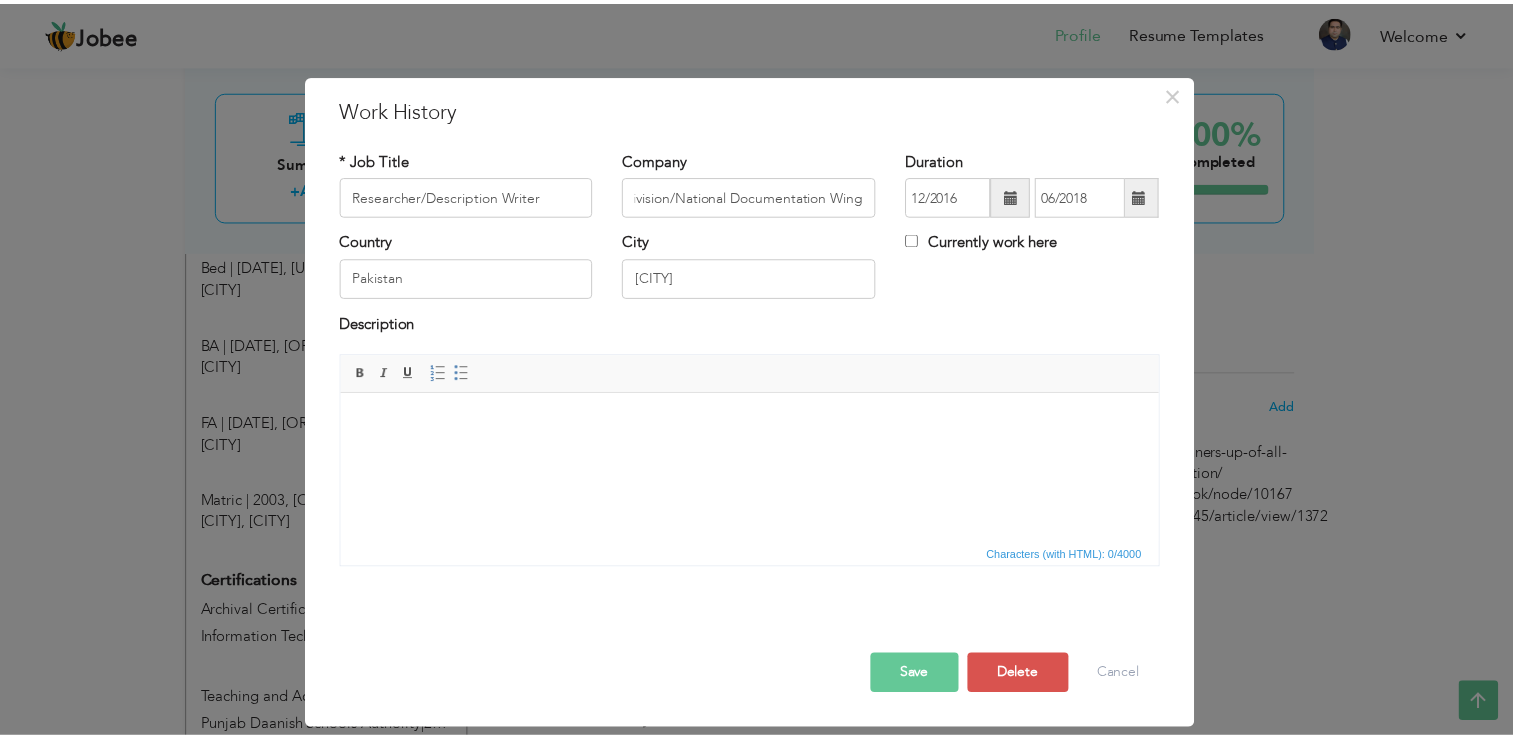 scroll, scrollTop: 0, scrollLeft: 0, axis: both 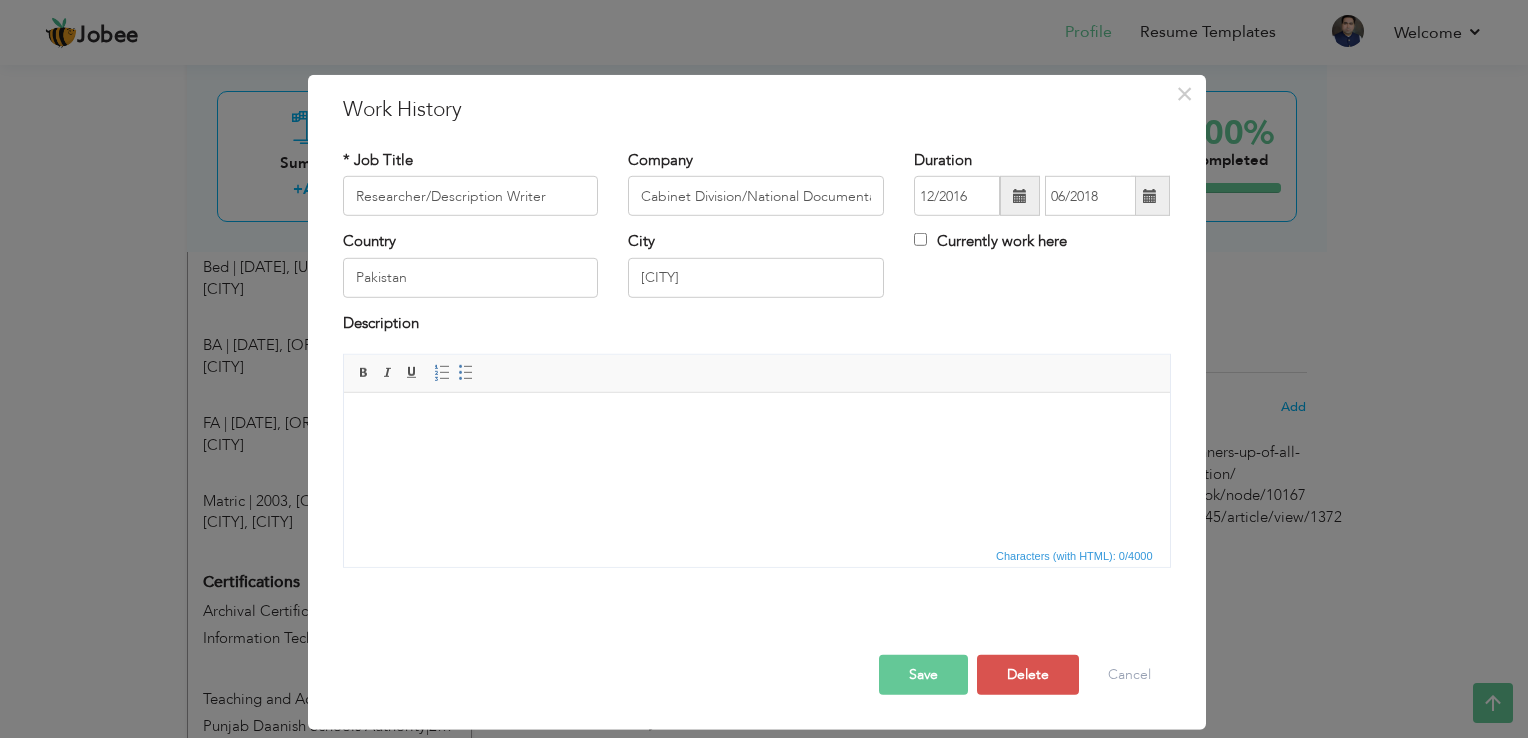 click at bounding box center (756, 423) 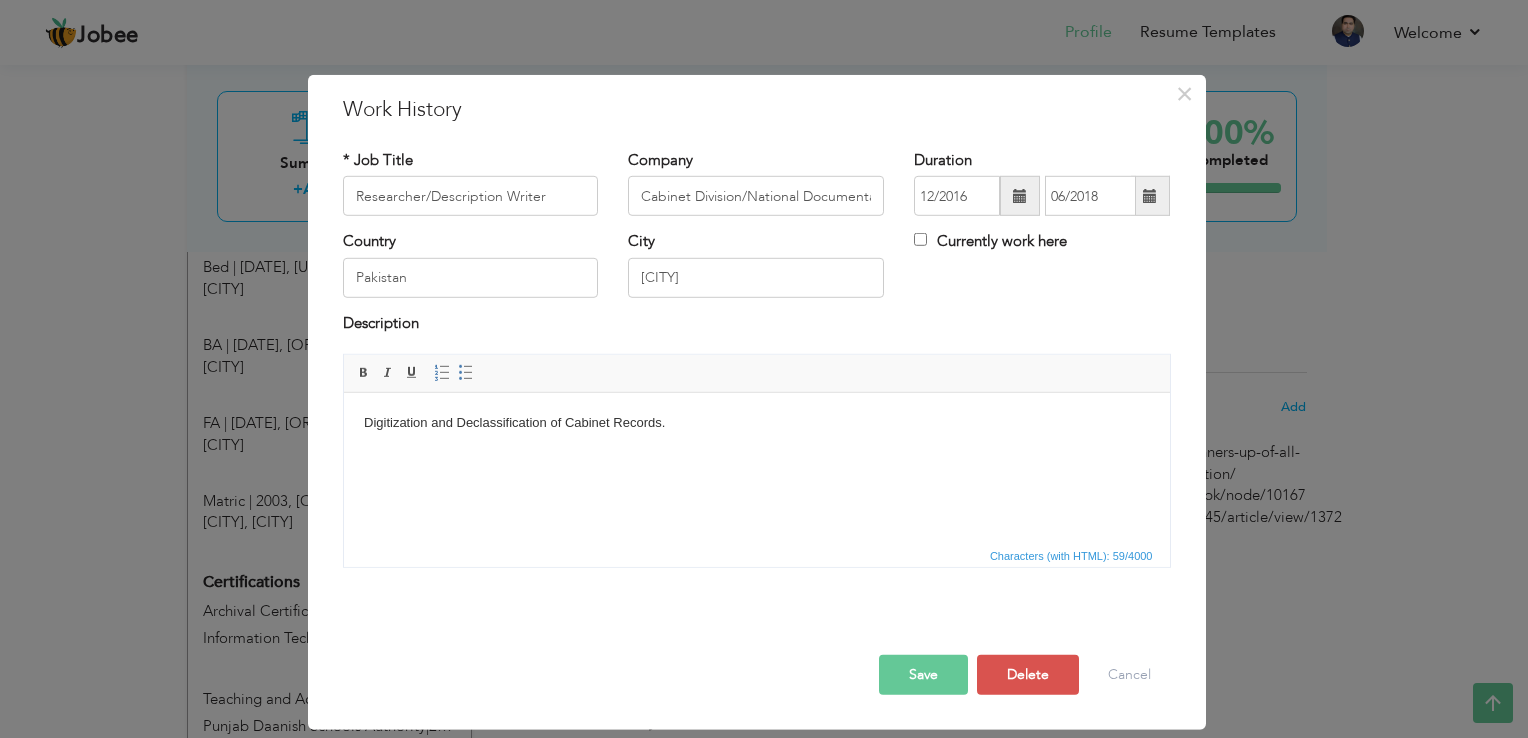 click on "Digitization and Declassification of Cabinet Records." at bounding box center (756, 423) 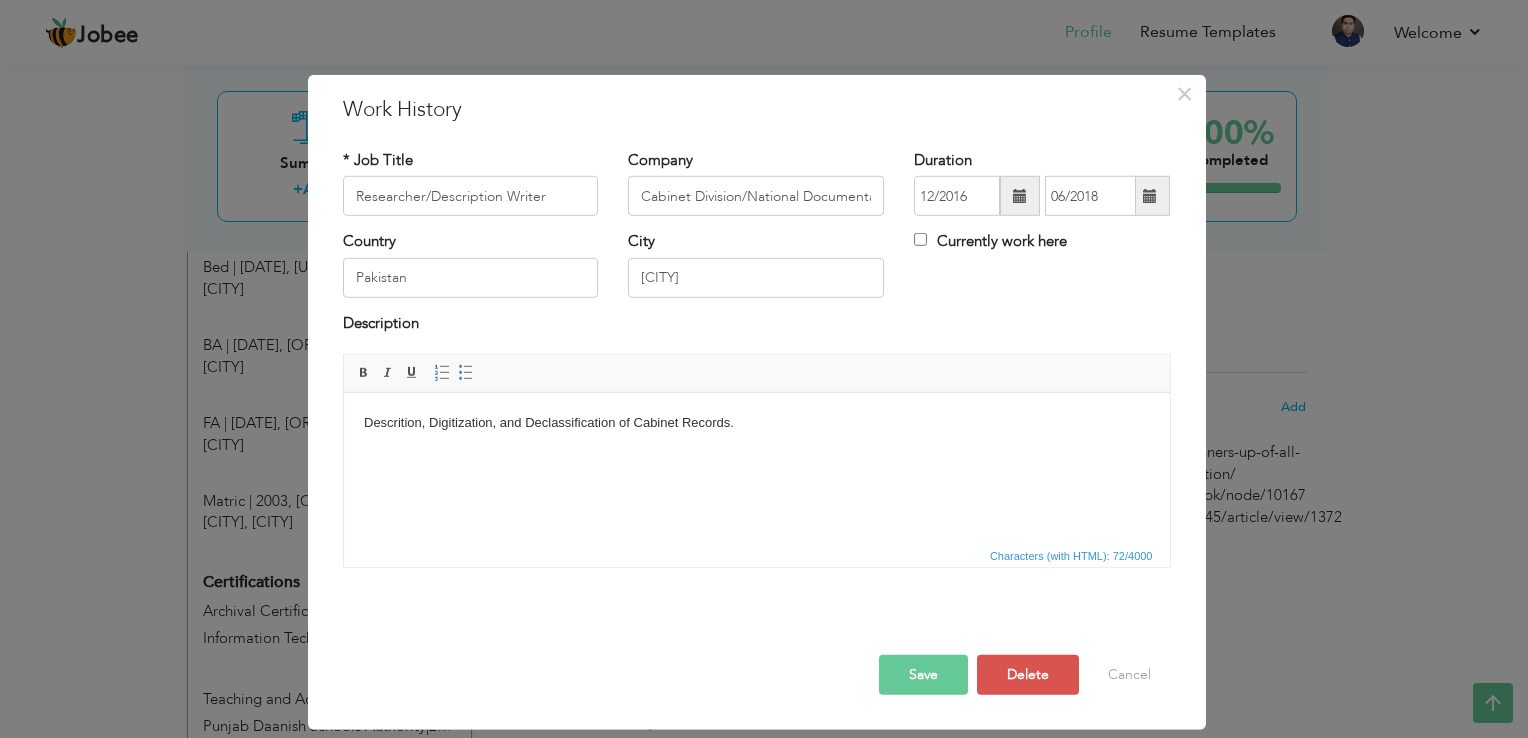 click on "Descrition, Digitization, and Declassification of Cabinet Records." at bounding box center (756, 423) 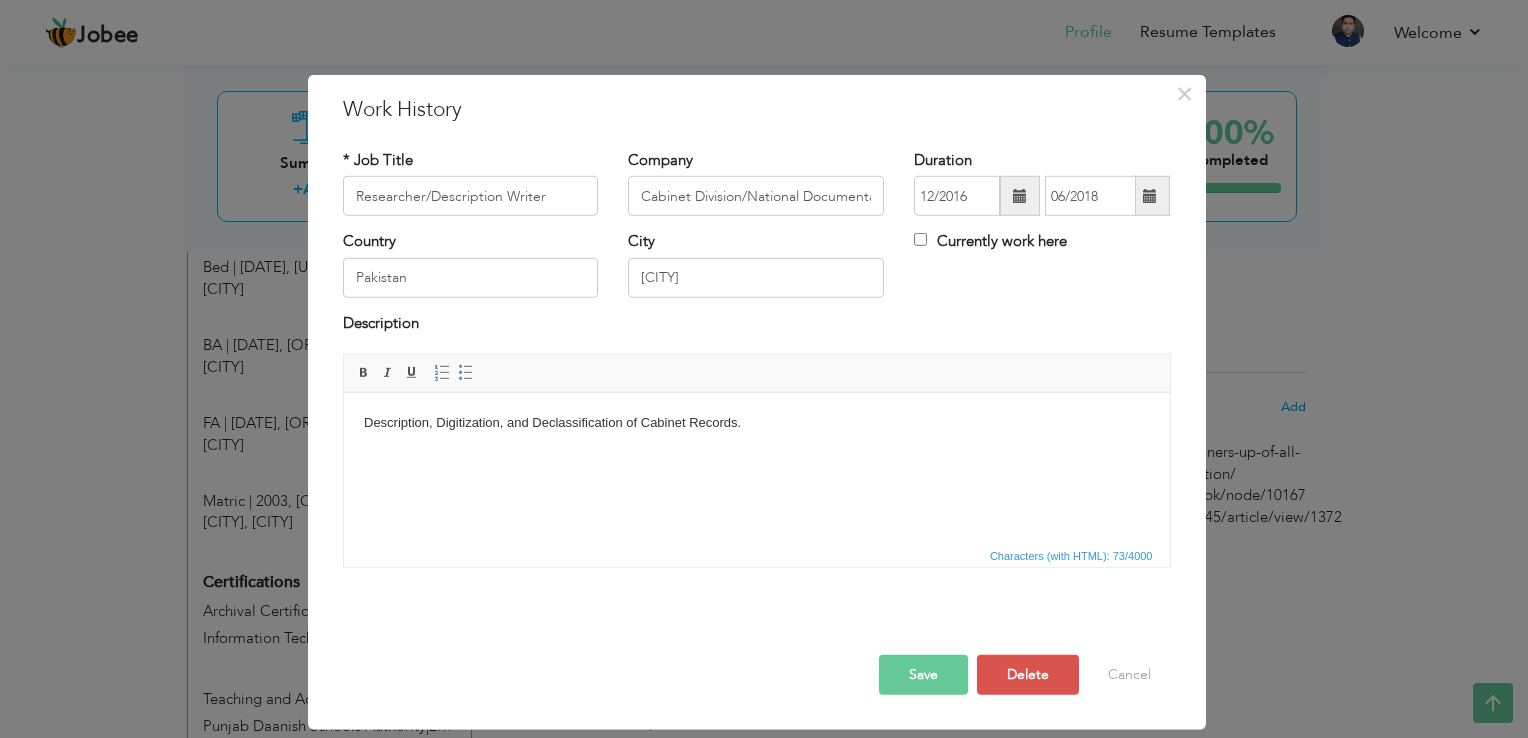 click on "Description, Digitization, and Declassification of Cabinet Records." at bounding box center (756, 423) 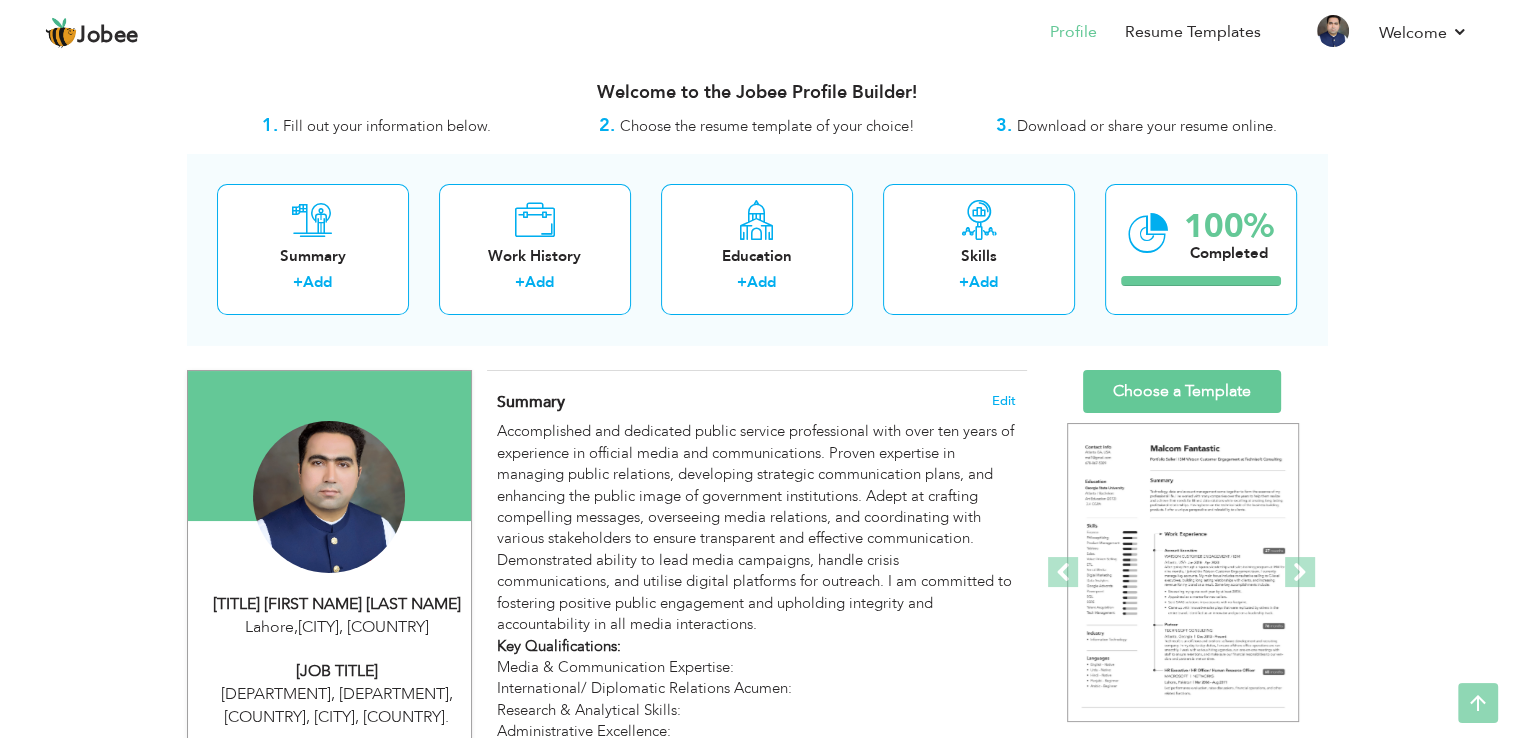scroll, scrollTop: 0, scrollLeft: 0, axis: both 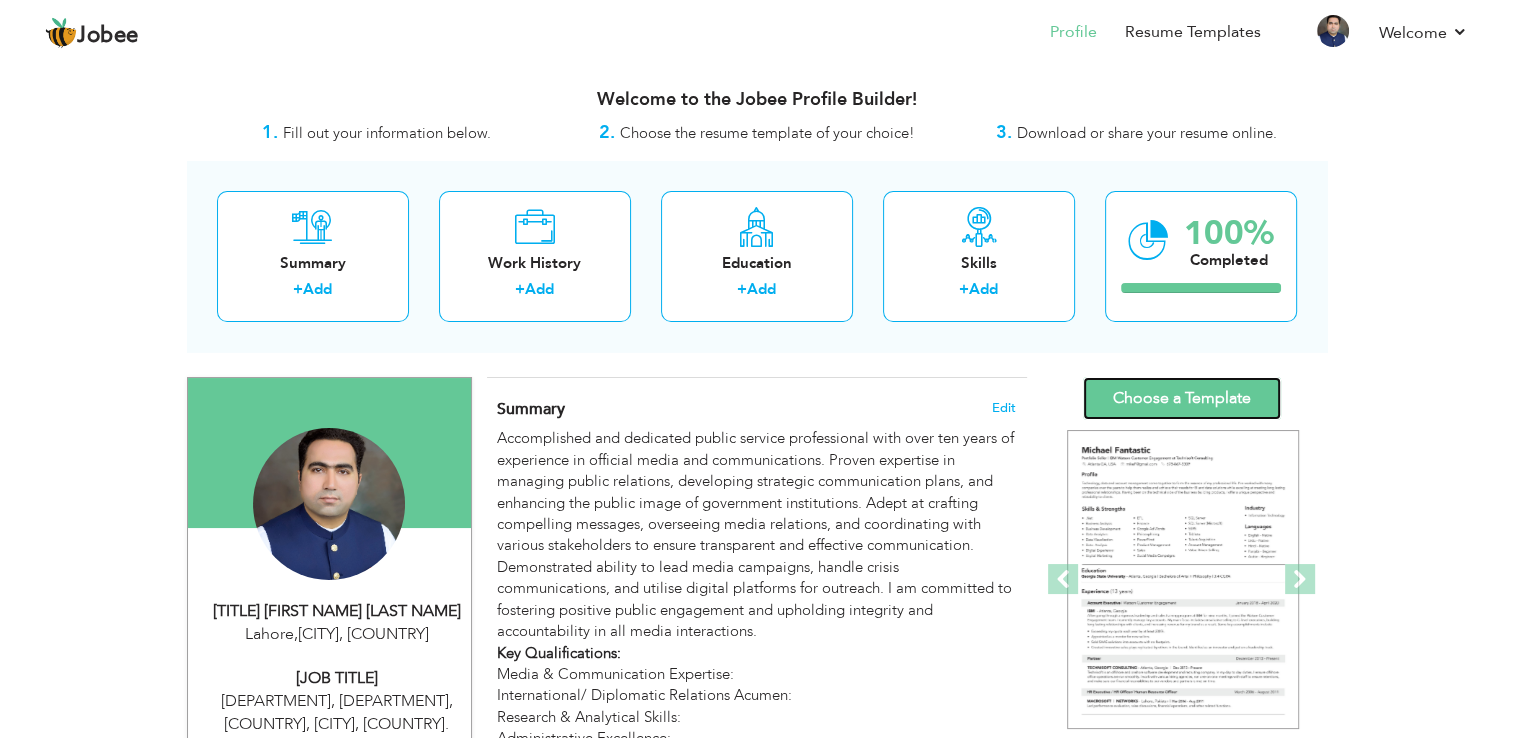 click on "Choose a Template" at bounding box center [1182, 398] 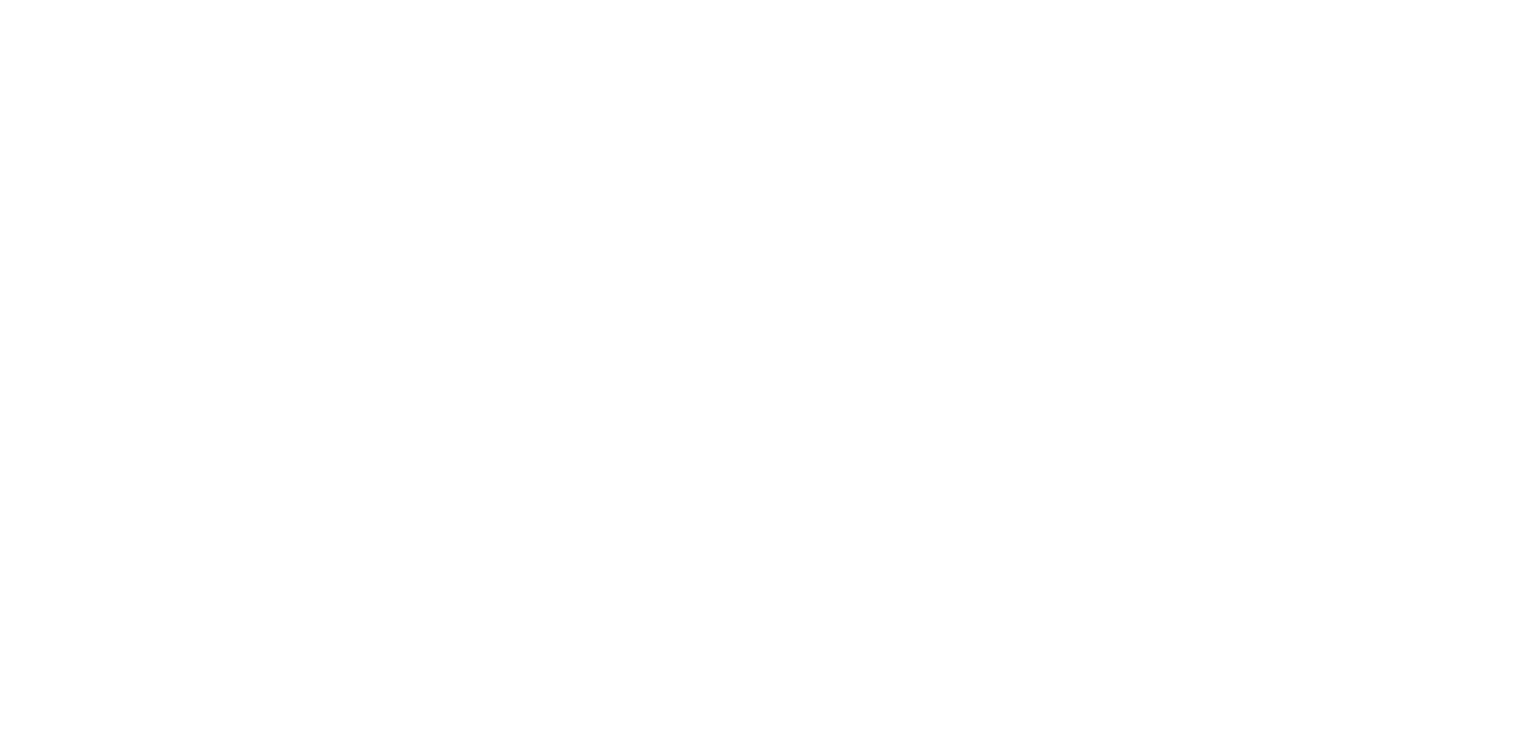 scroll, scrollTop: 0, scrollLeft: 0, axis: both 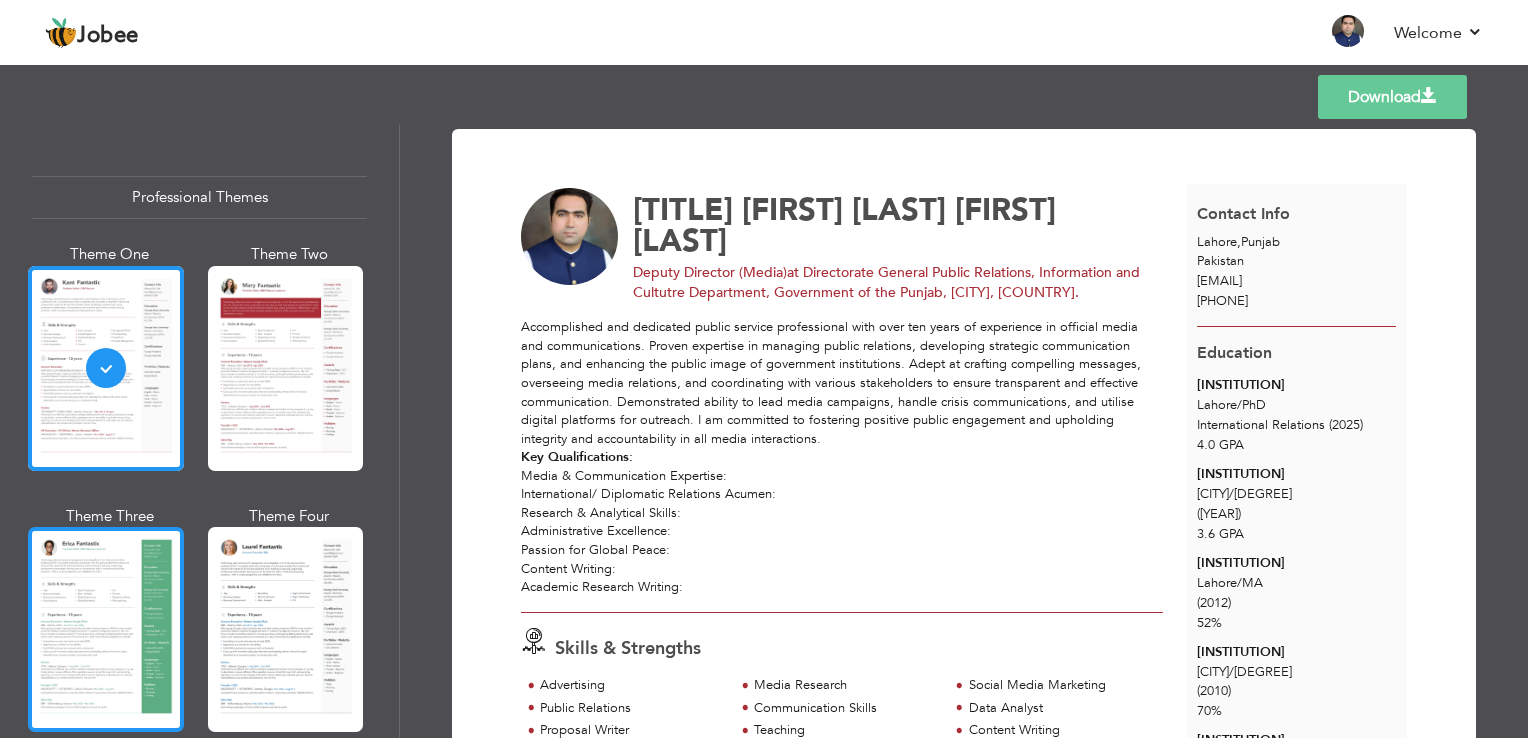 click at bounding box center [106, 629] 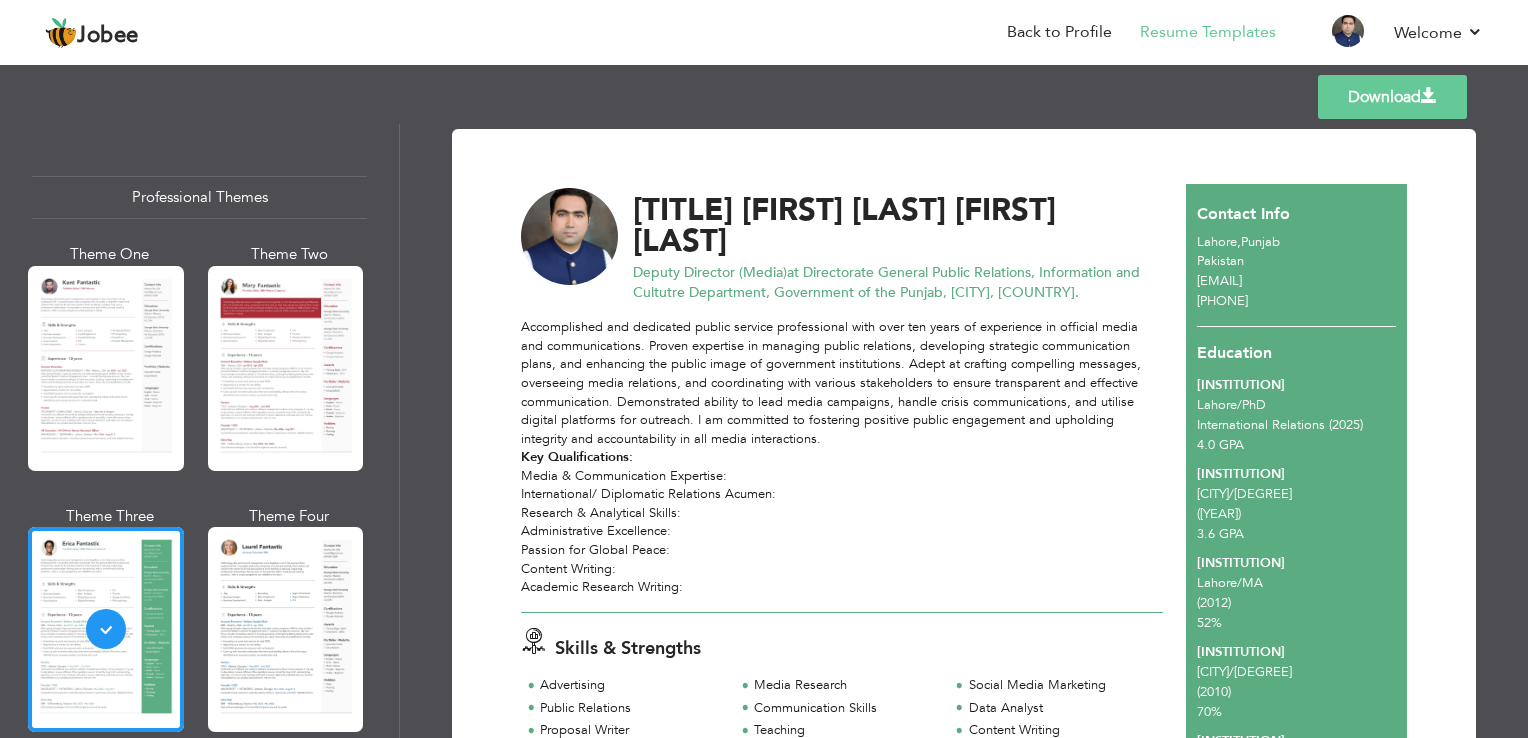 click on "Download" at bounding box center (1392, 97) 